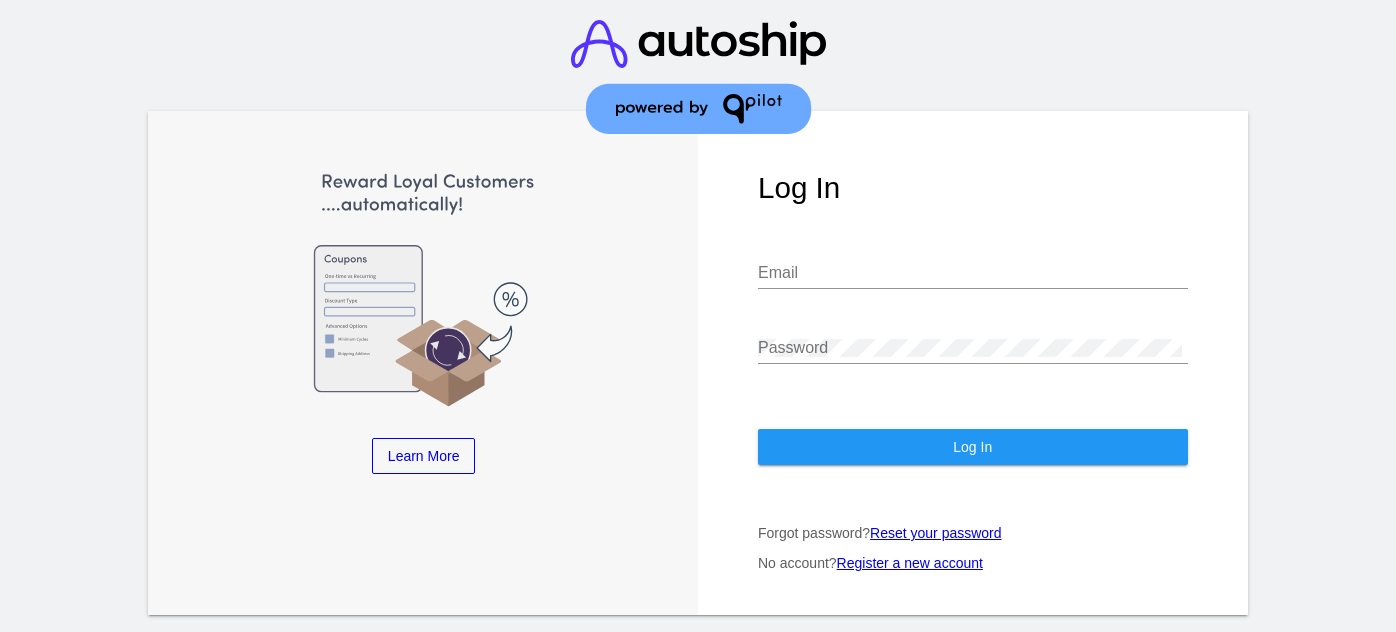 scroll, scrollTop: 0, scrollLeft: 0, axis: both 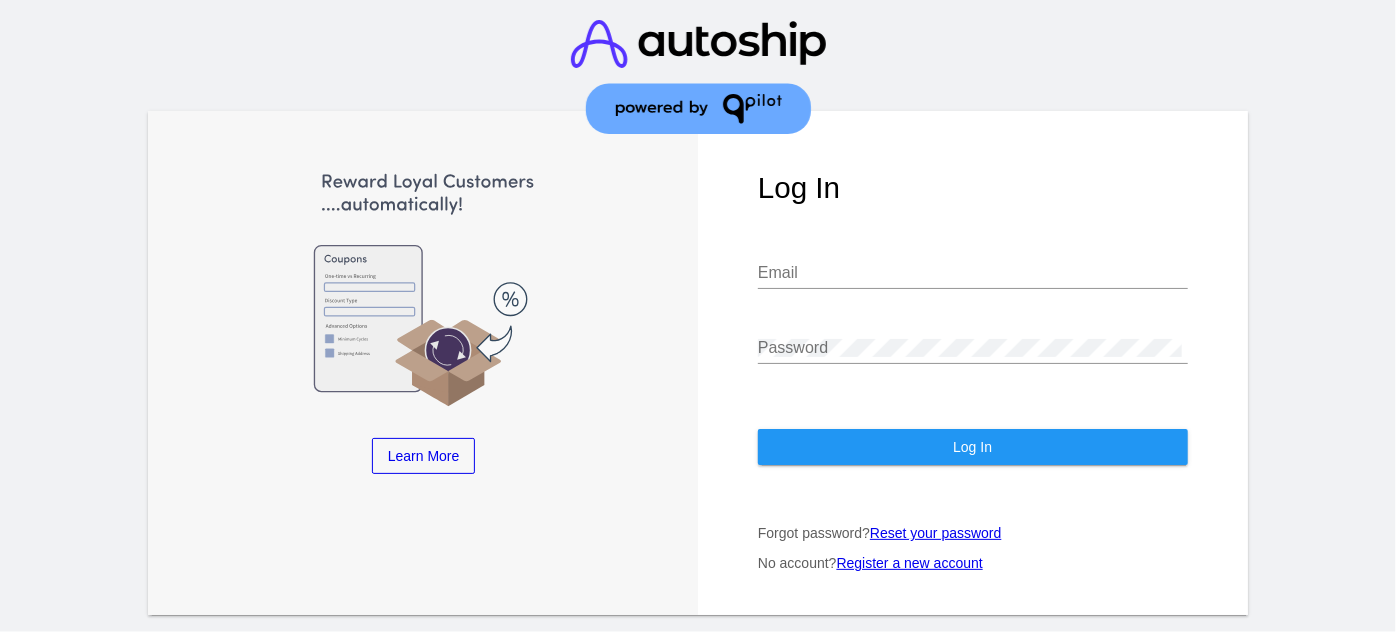 type on "[EMAIL_ADDRESS][DOMAIN_NAME]" 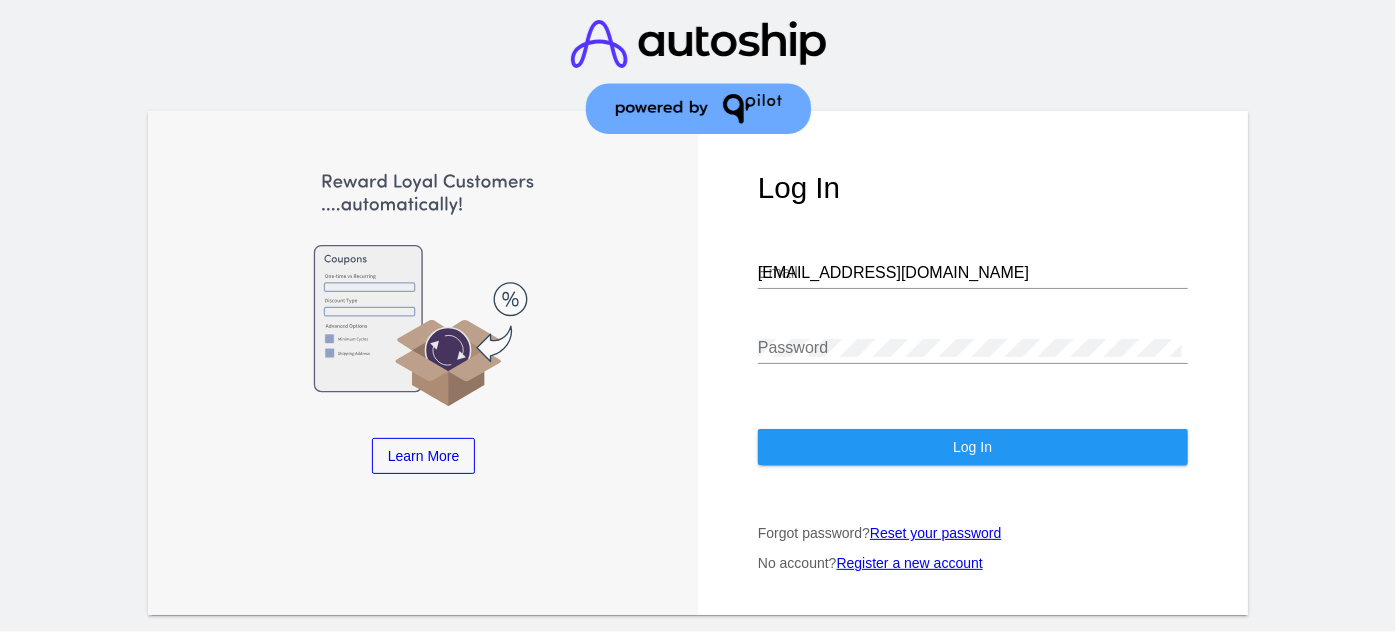 click on "Log In
[EMAIL_ADDRESS][DOMAIN_NAME]
Email
Password
Log In
Forgot password?  Reset your password
No account?  Register a new account" 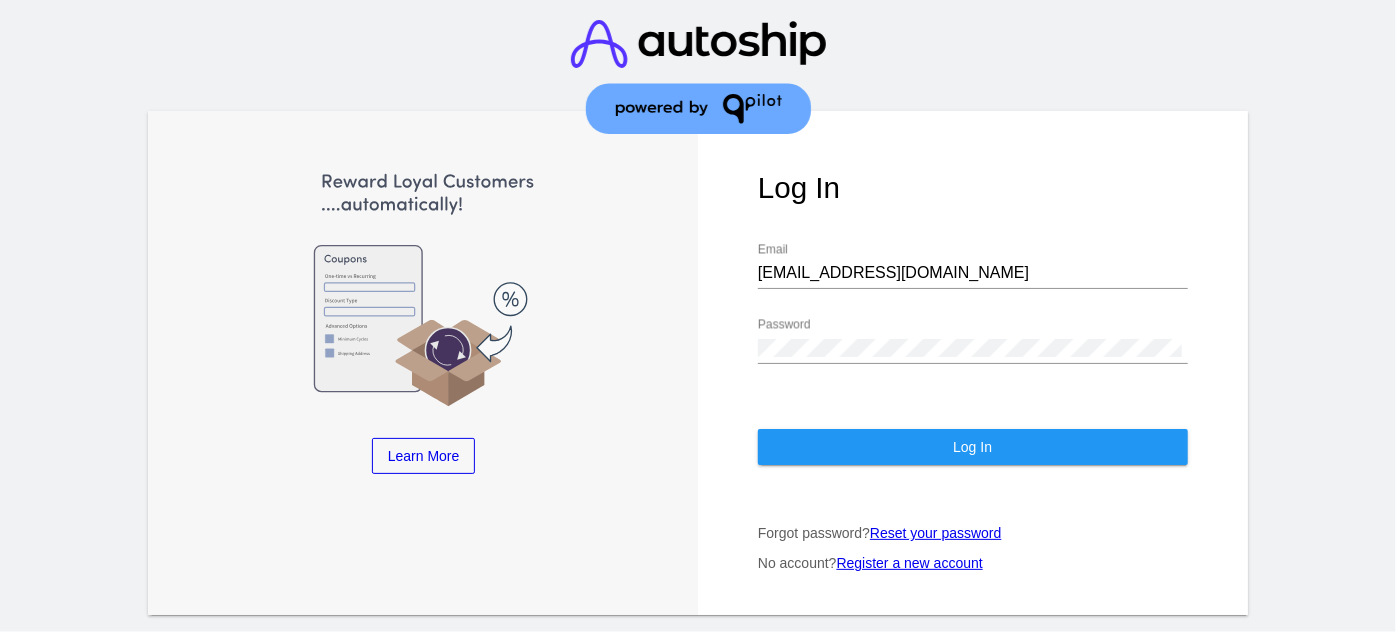 click on "Log In" 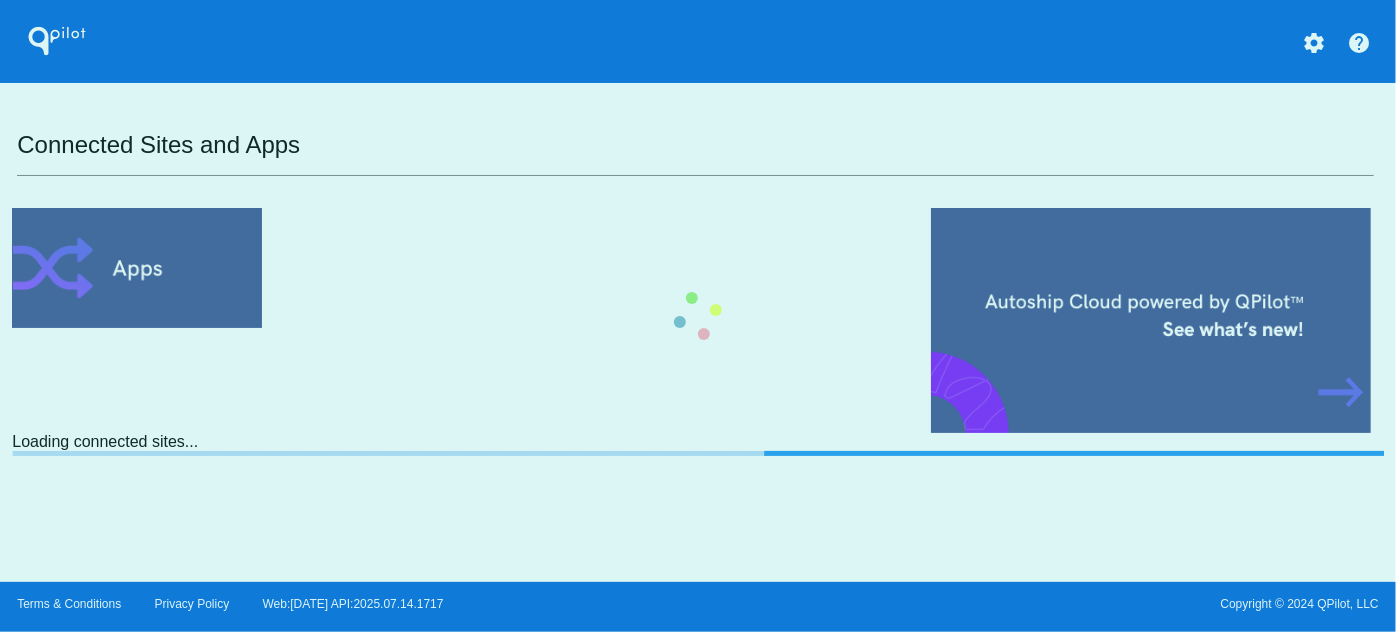 click on "QPilot
settings
help
Connected Sites and Apps
Loading connected sites..." at bounding box center [698, 291] 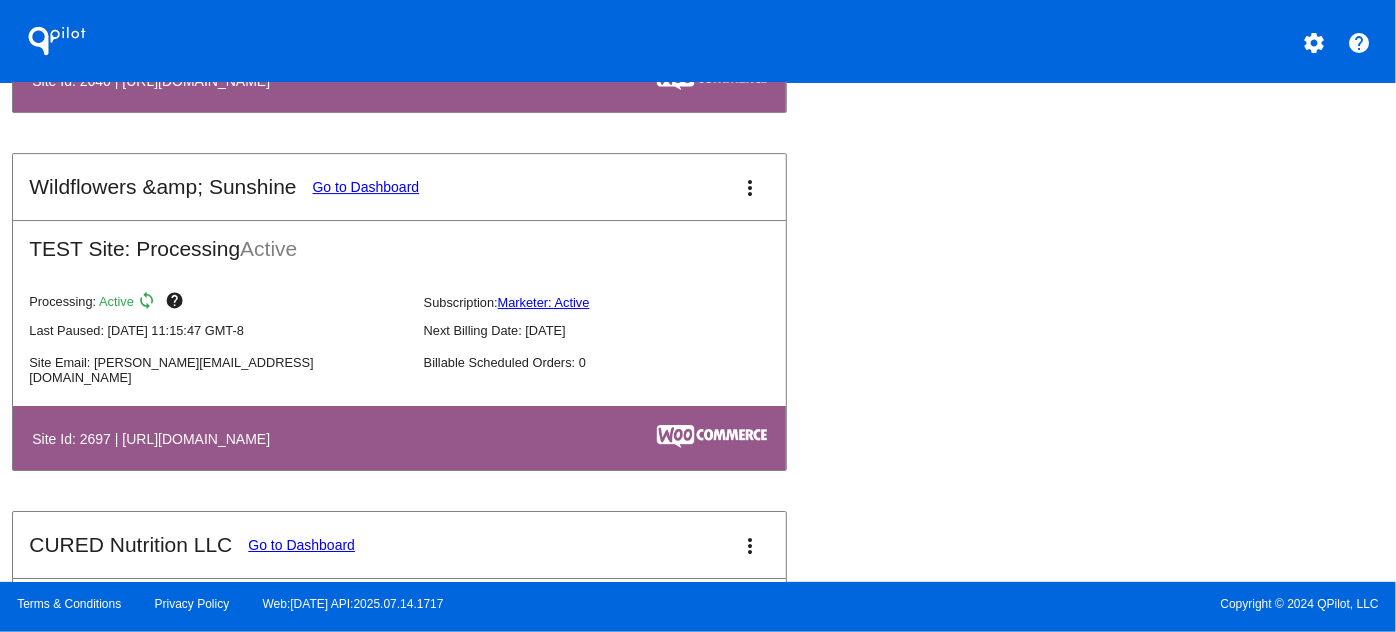 scroll, scrollTop: 7260, scrollLeft: 0, axis: vertical 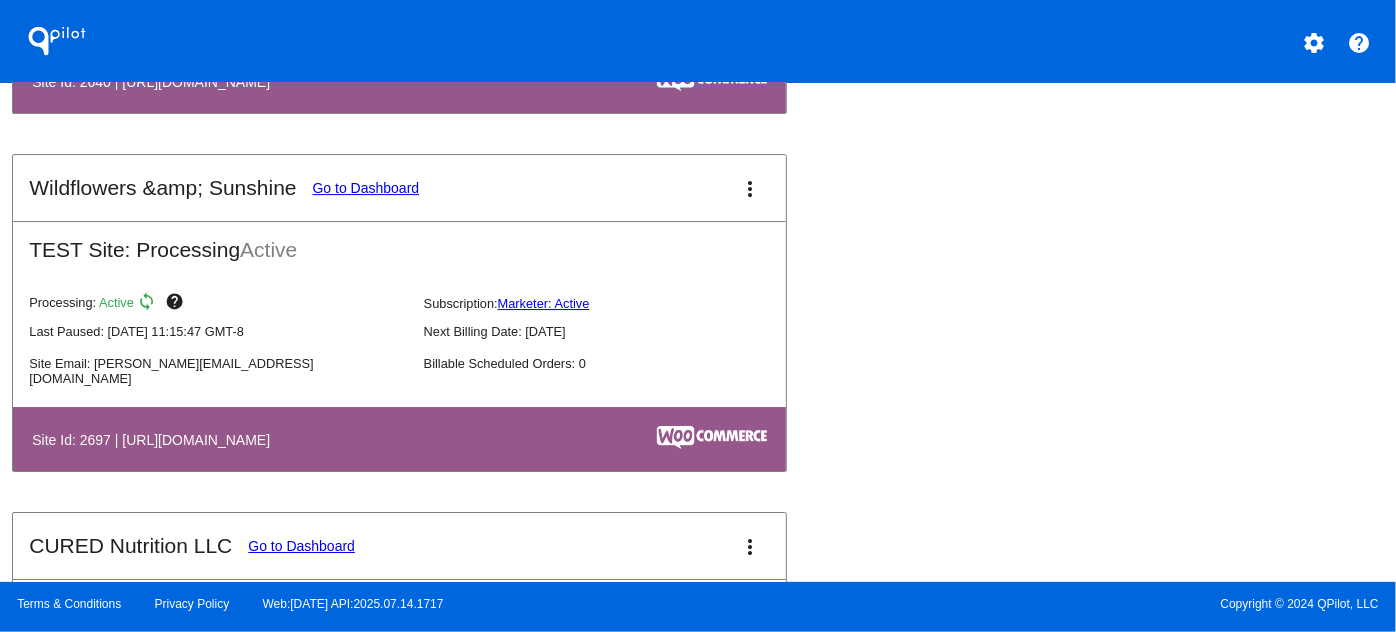 click on "more_vert" at bounding box center [750, 188] 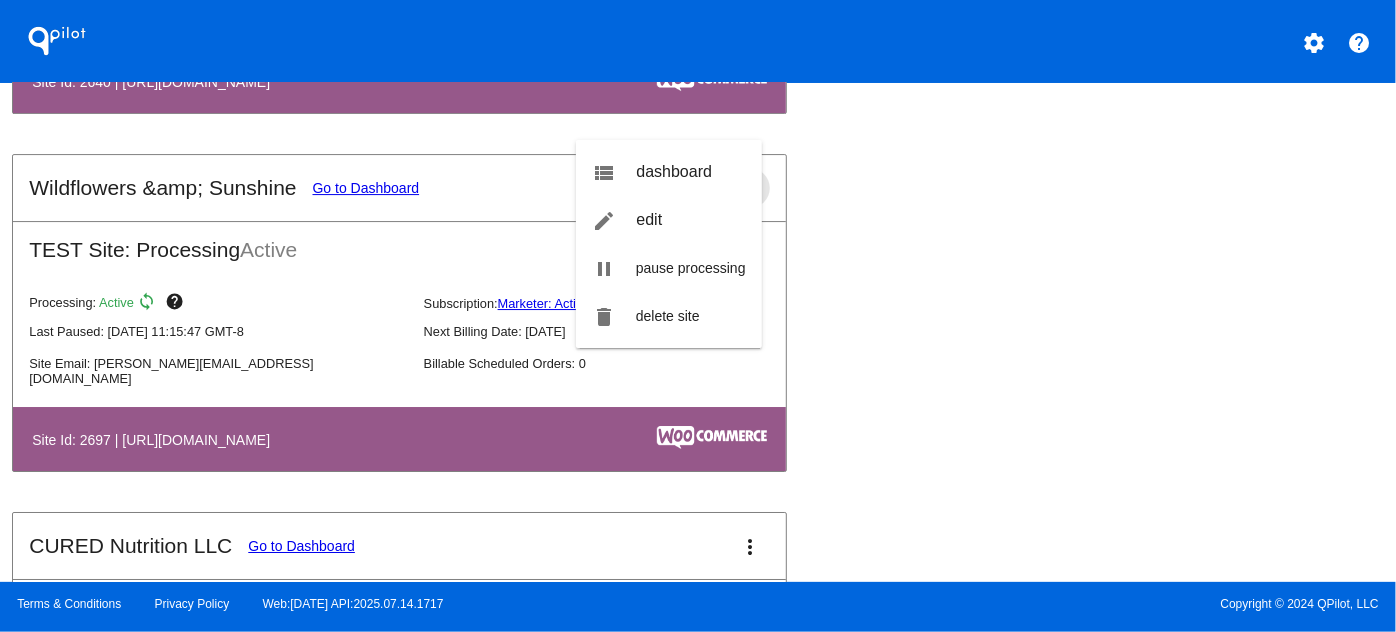 click on "view_list
dashboard" at bounding box center [669, 172] 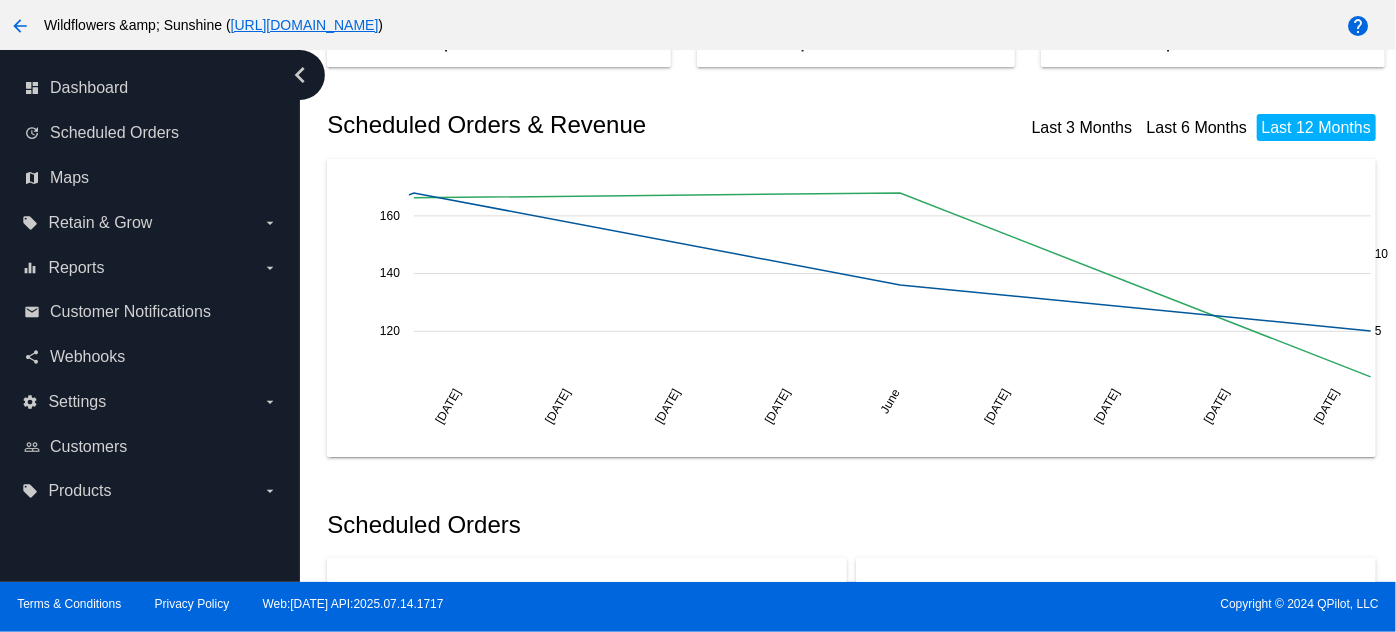 scroll, scrollTop: 234, scrollLeft: 0, axis: vertical 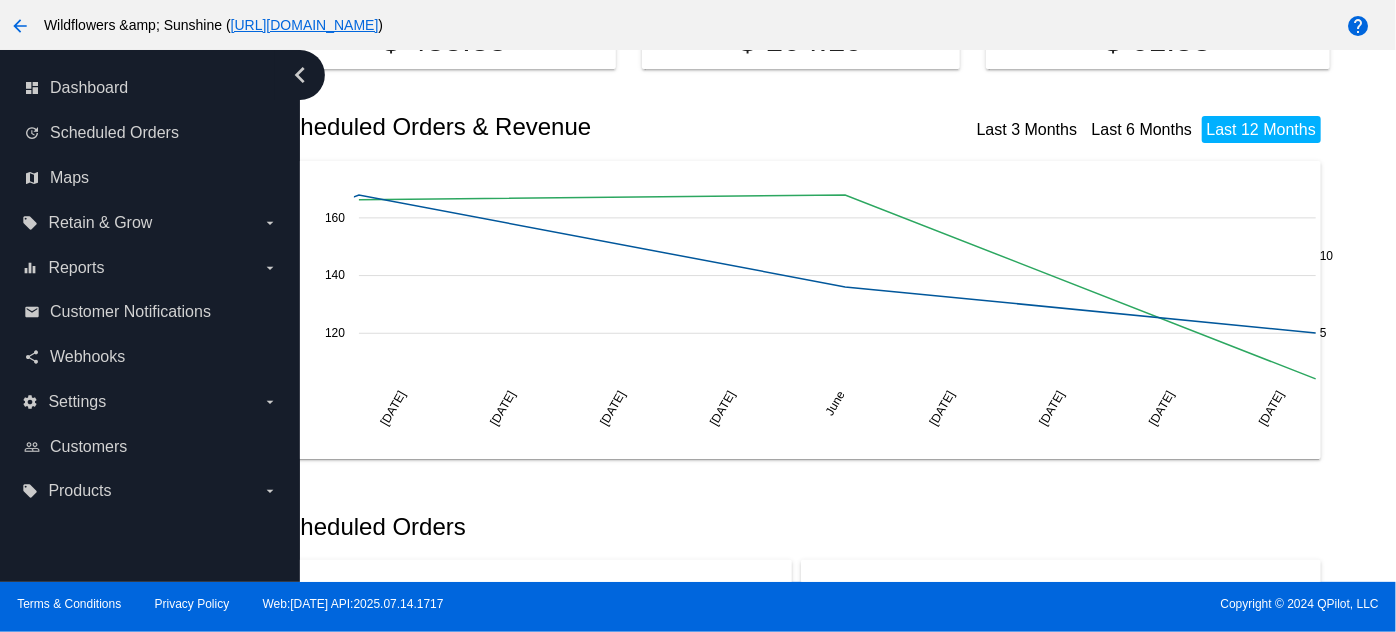 click on "Last 6 Months" 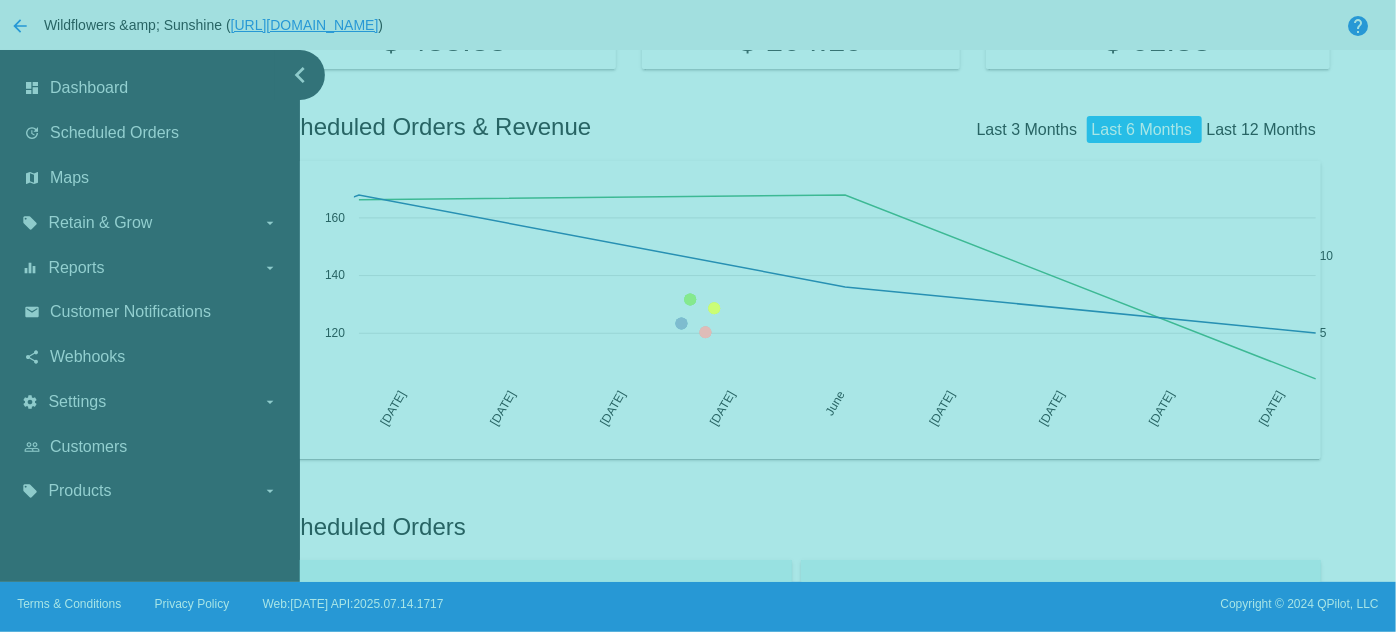 click on "Error Code 1001
0
Error Code 1000
0
Error Code 2000
1" 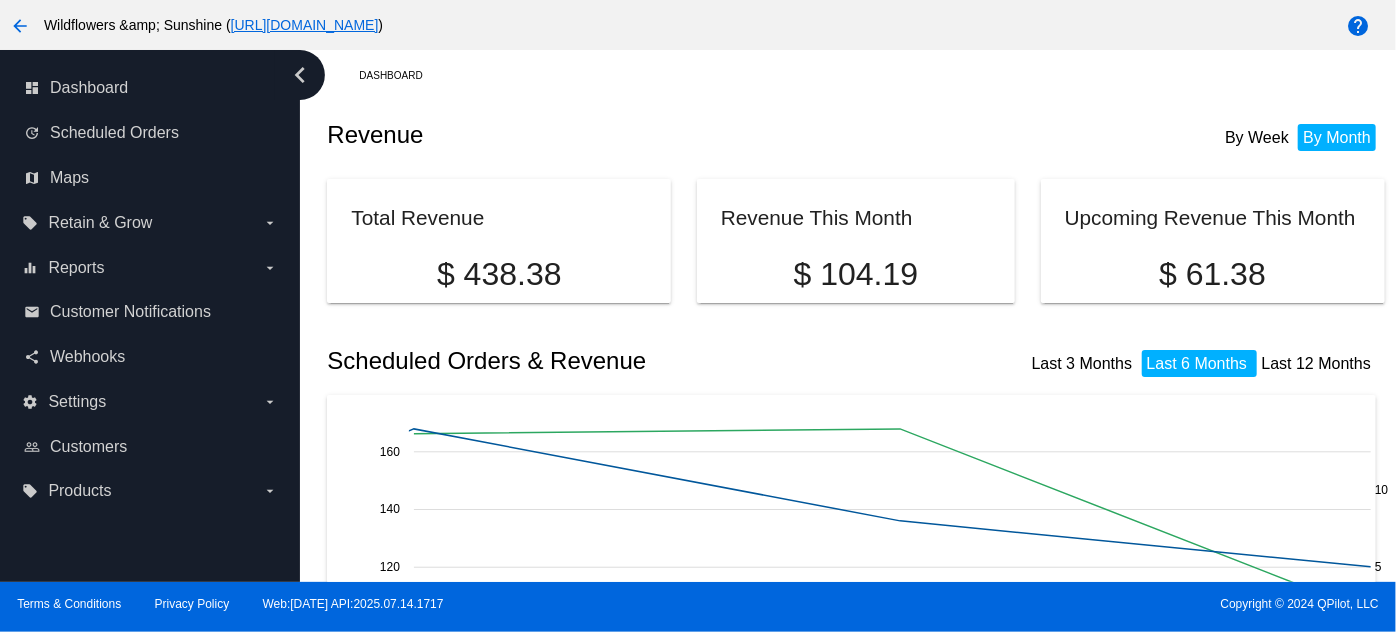 scroll, scrollTop: 0, scrollLeft: 0, axis: both 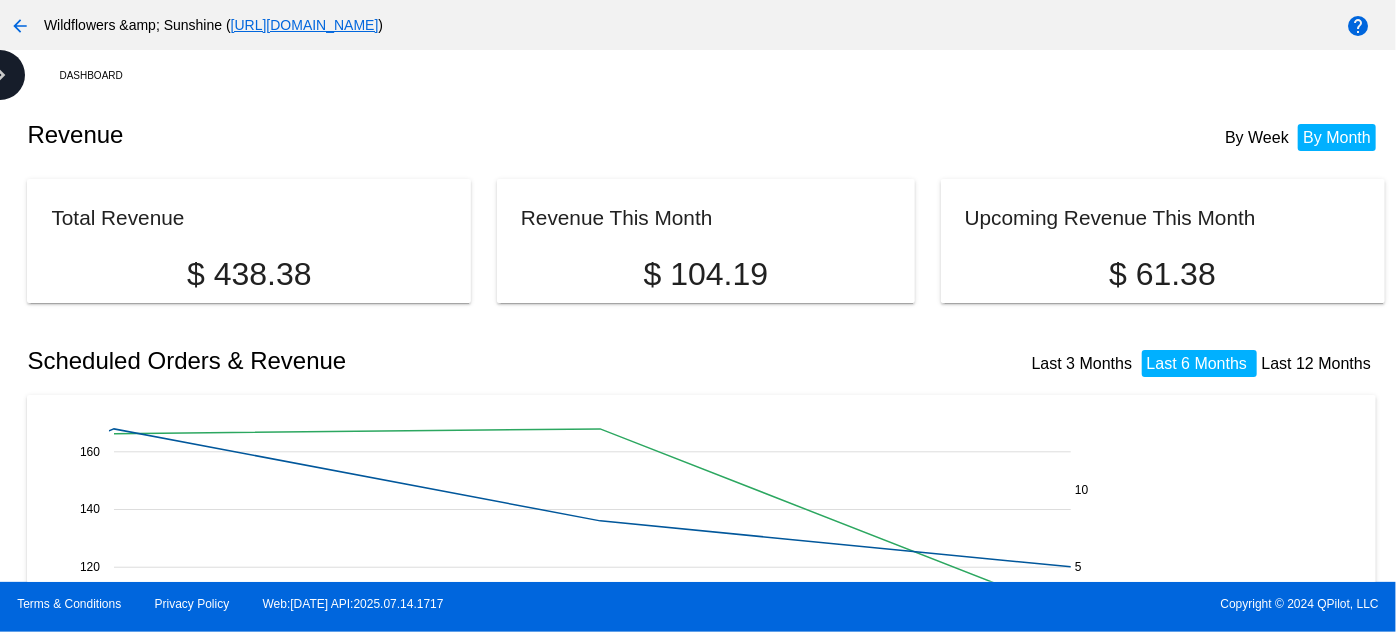 click on "Revenue This Month" 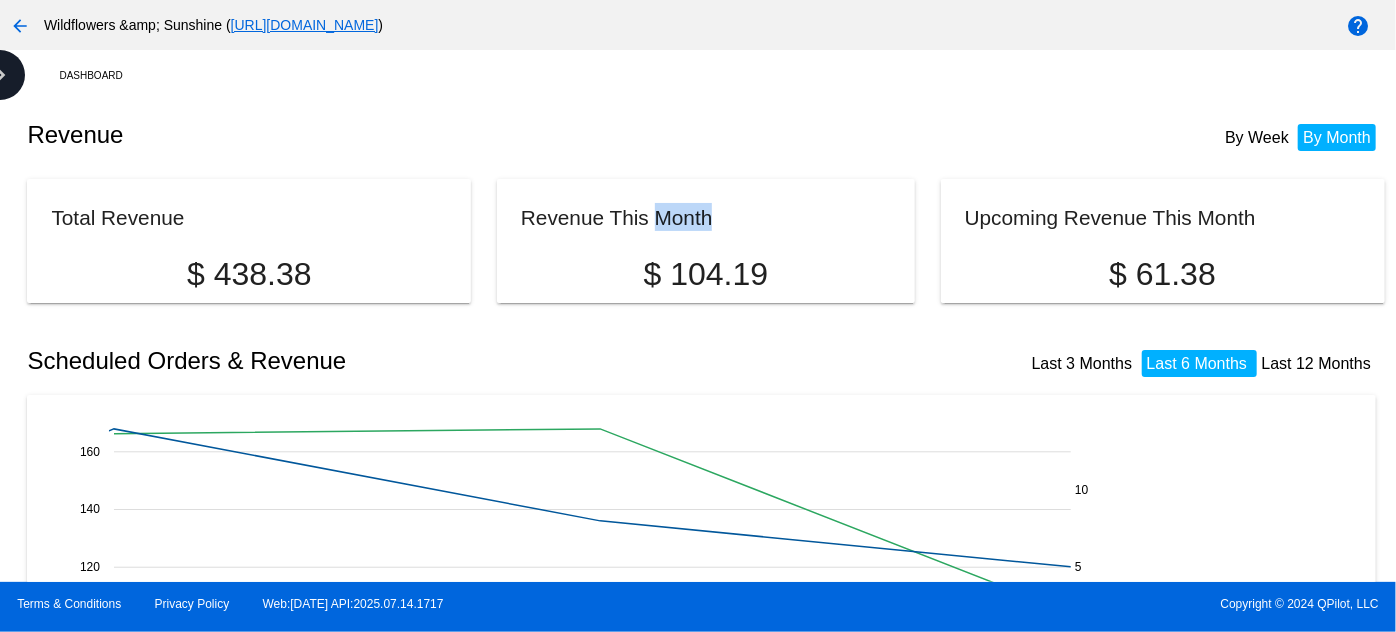 click on "Revenue This Month" 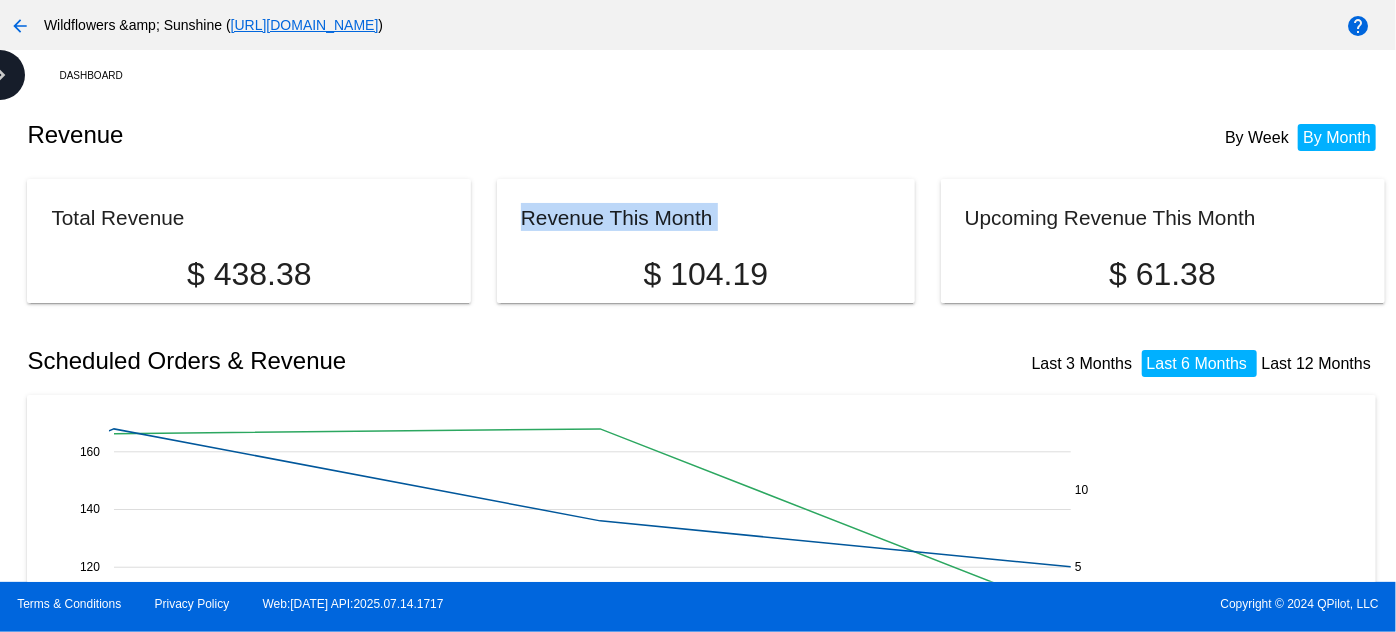 click on "Revenue This Month" 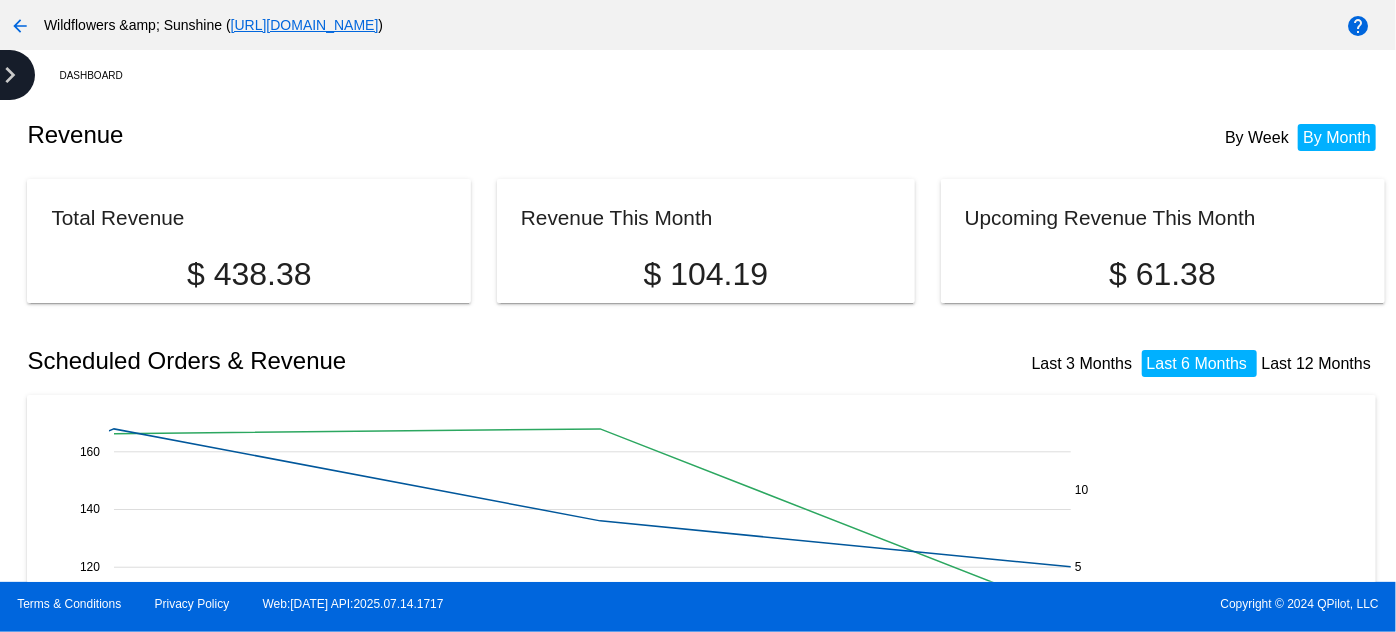 click on "chevron_right" at bounding box center (10, 75) 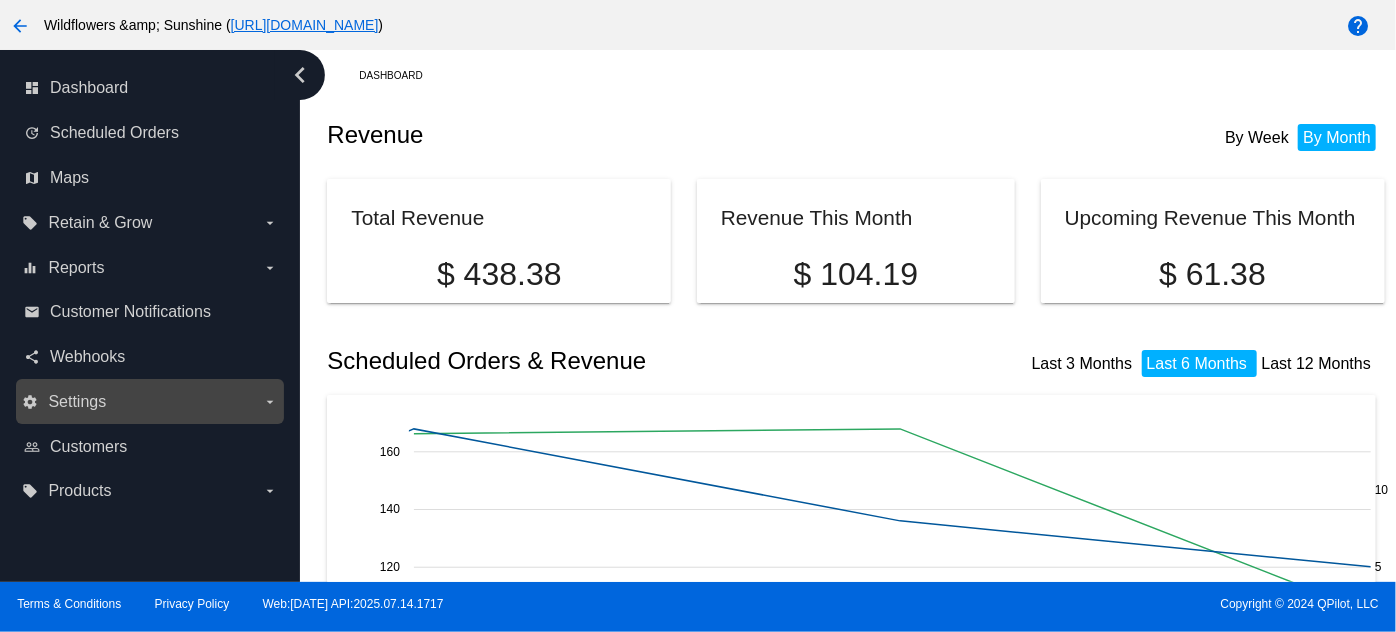 click on "Settings" at bounding box center (77, 402) 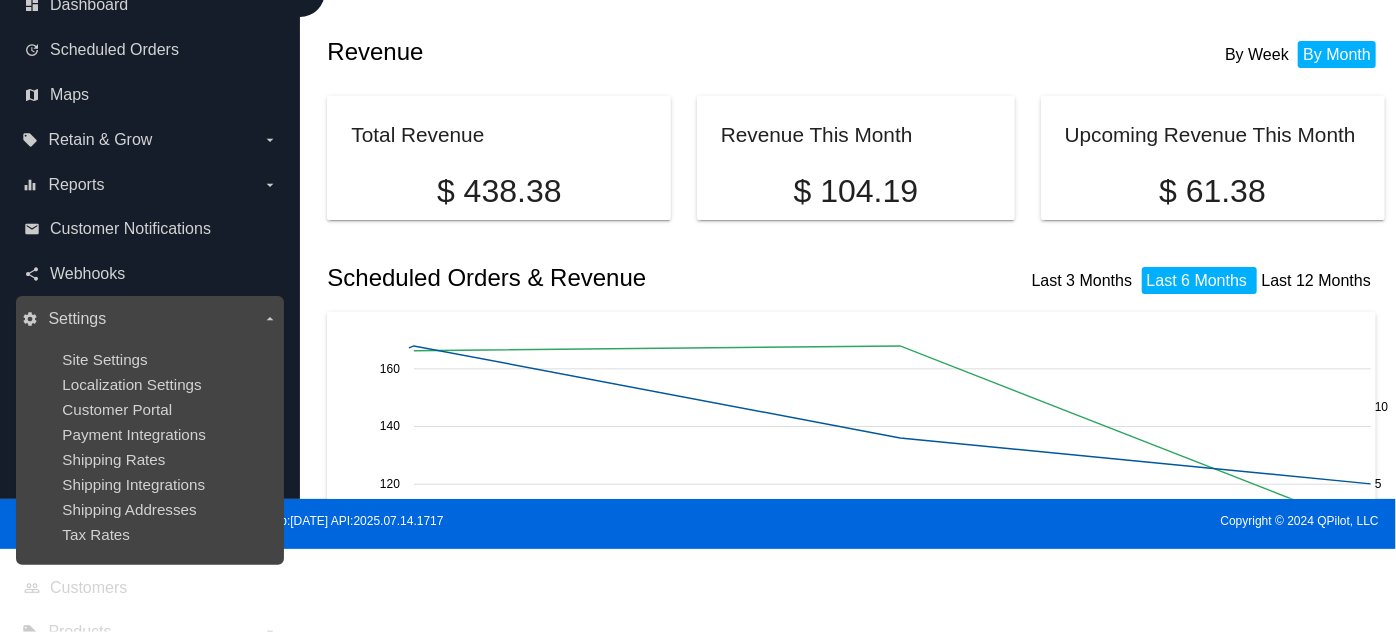 scroll, scrollTop: 88, scrollLeft: 0, axis: vertical 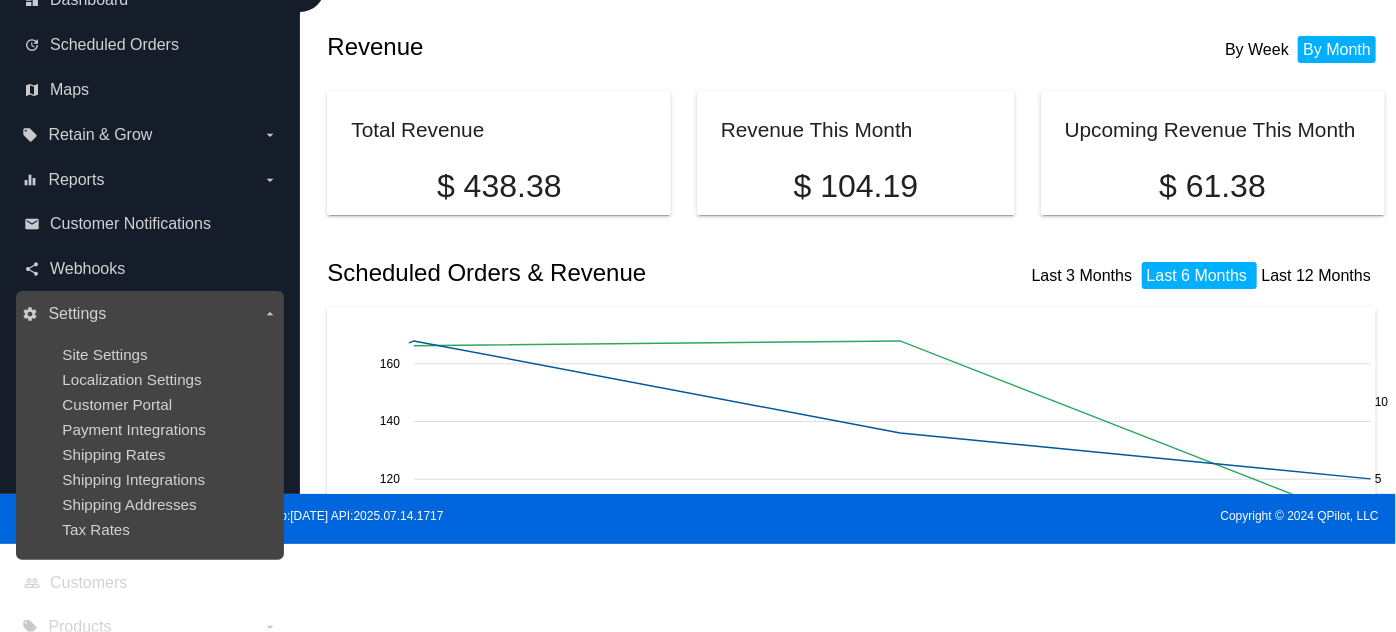 click on "settings
Settings
arrow_drop_down" at bounding box center (149, 314) 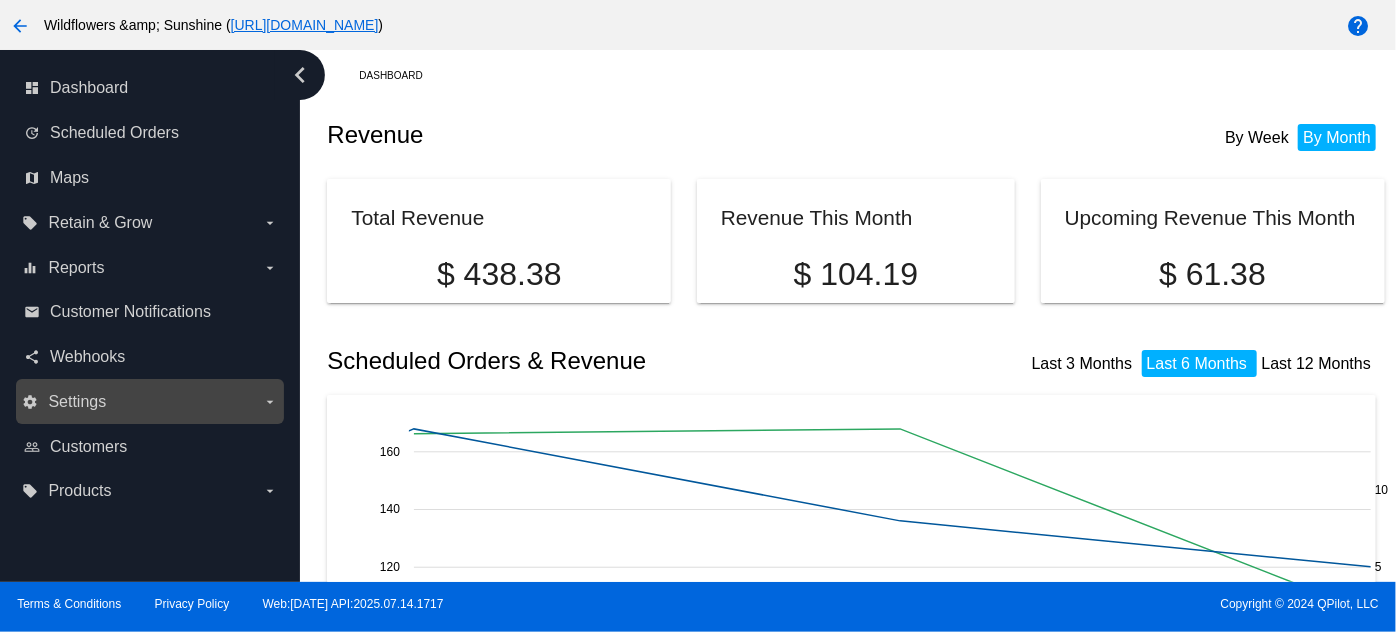 scroll, scrollTop: 0, scrollLeft: 0, axis: both 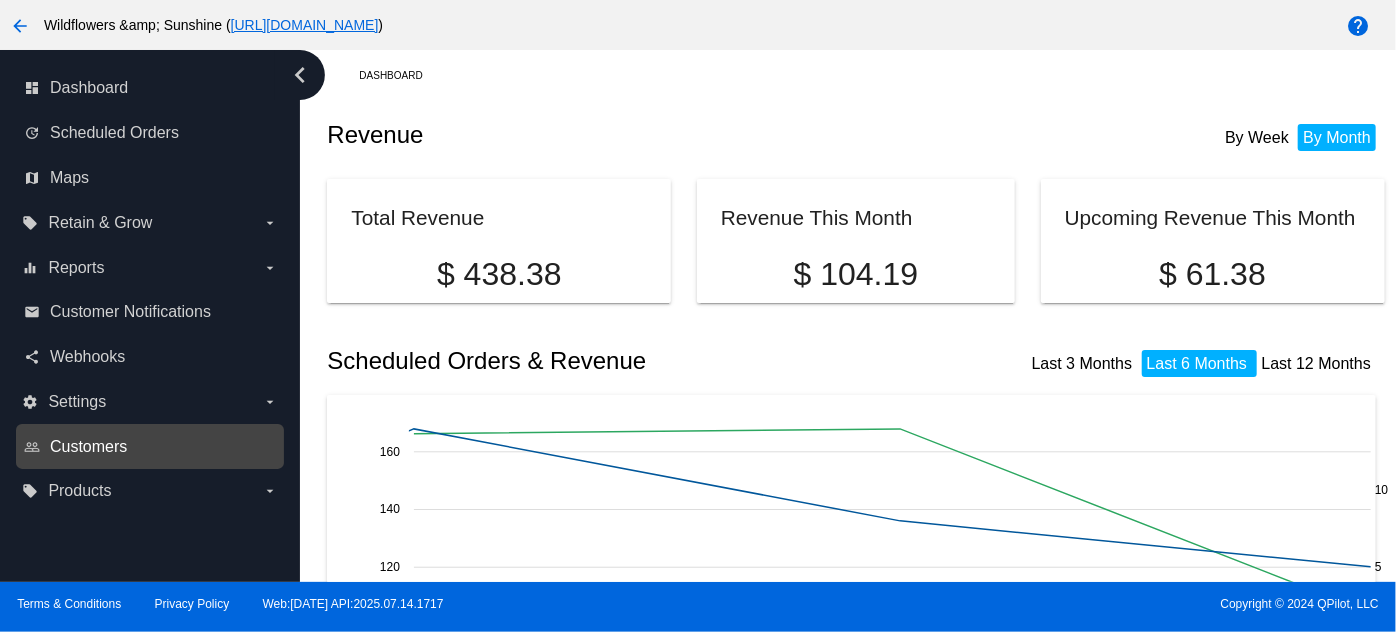 click on "Customers" at bounding box center (88, 447) 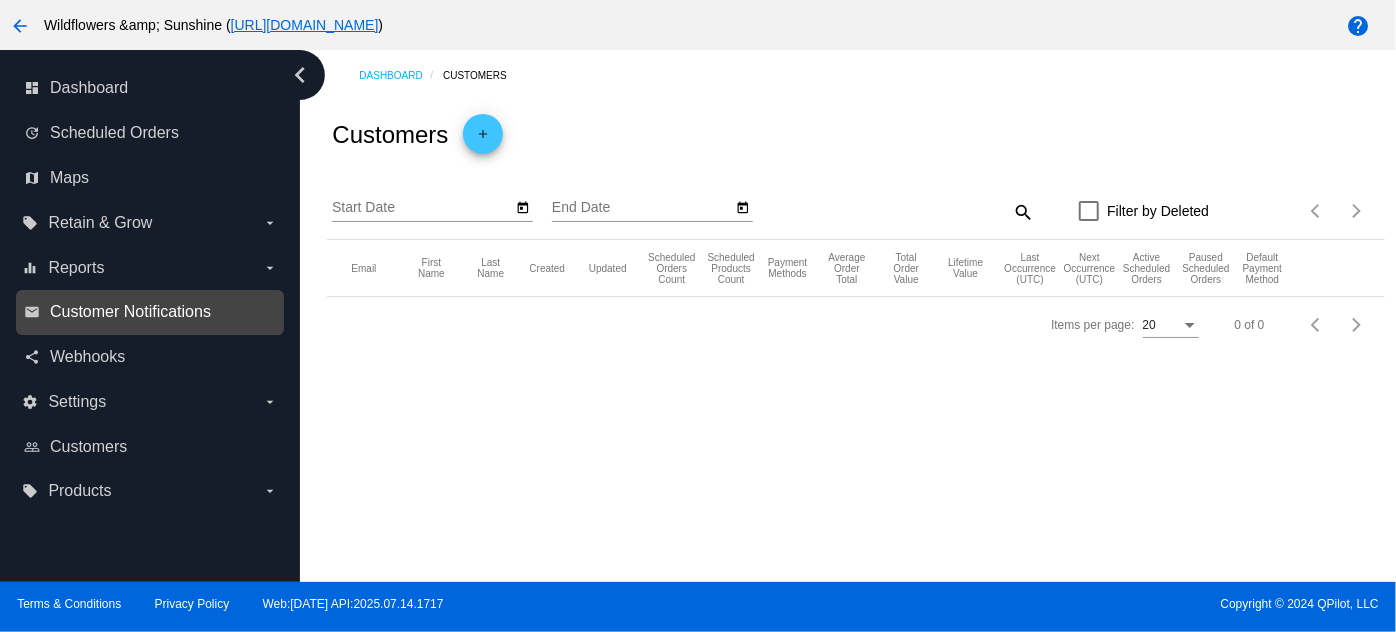 click on "Customer Notifications" at bounding box center (130, 312) 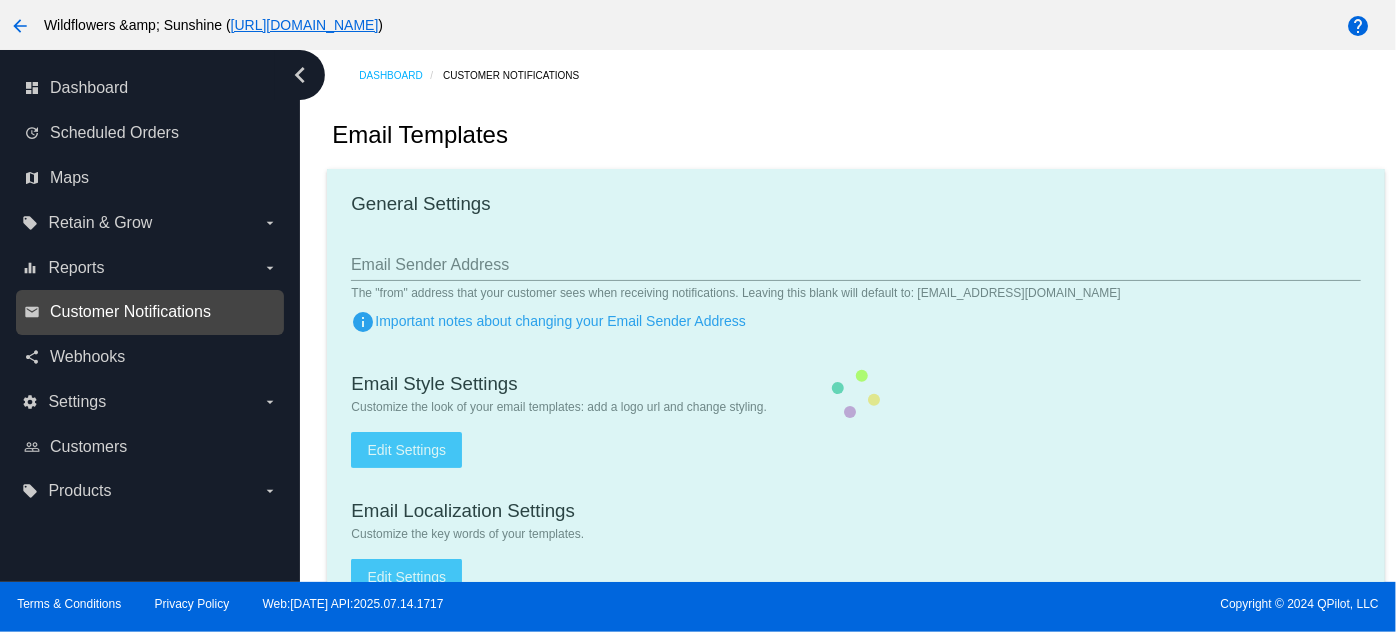 type on "1" 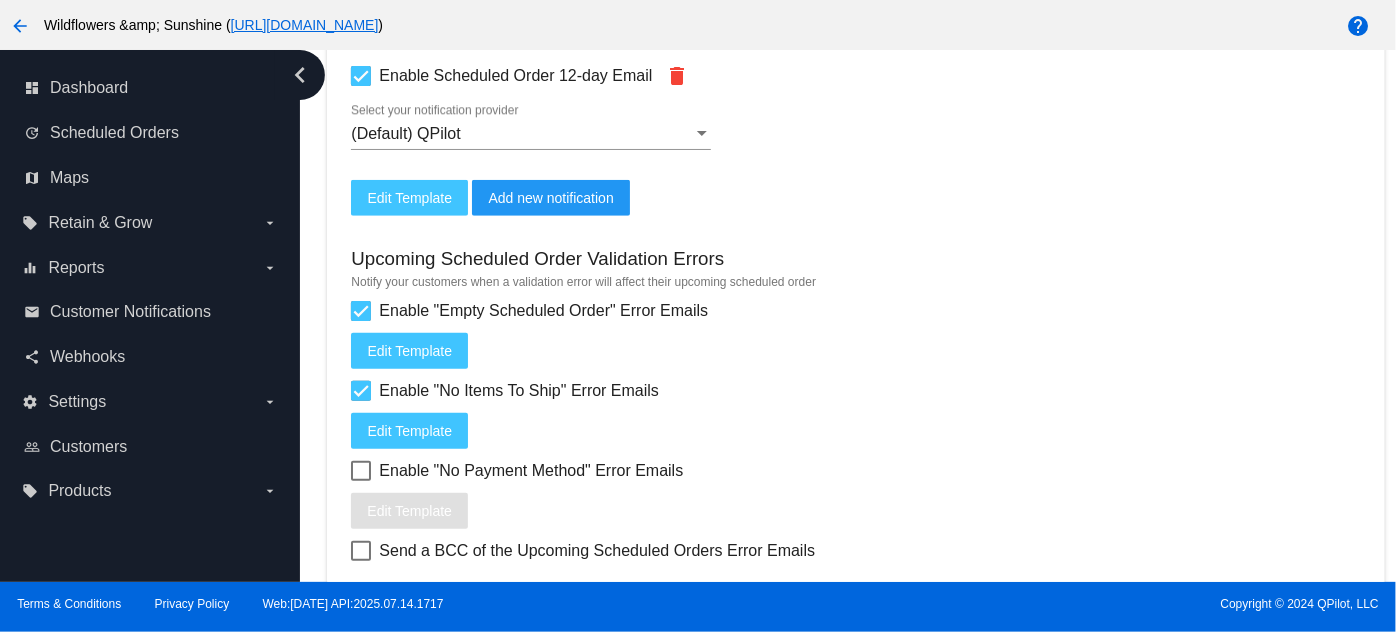 scroll, scrollTop: 905, scrollLeft: 0, axis: vertical 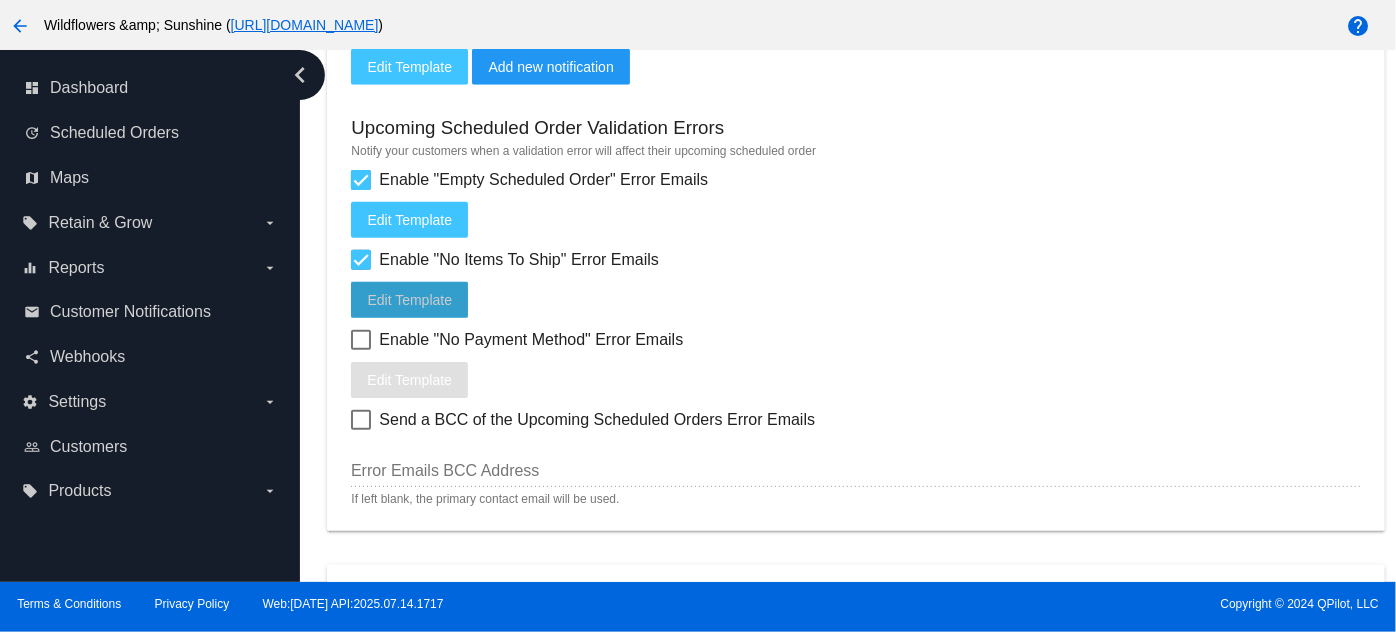 click on "Edit
Template" 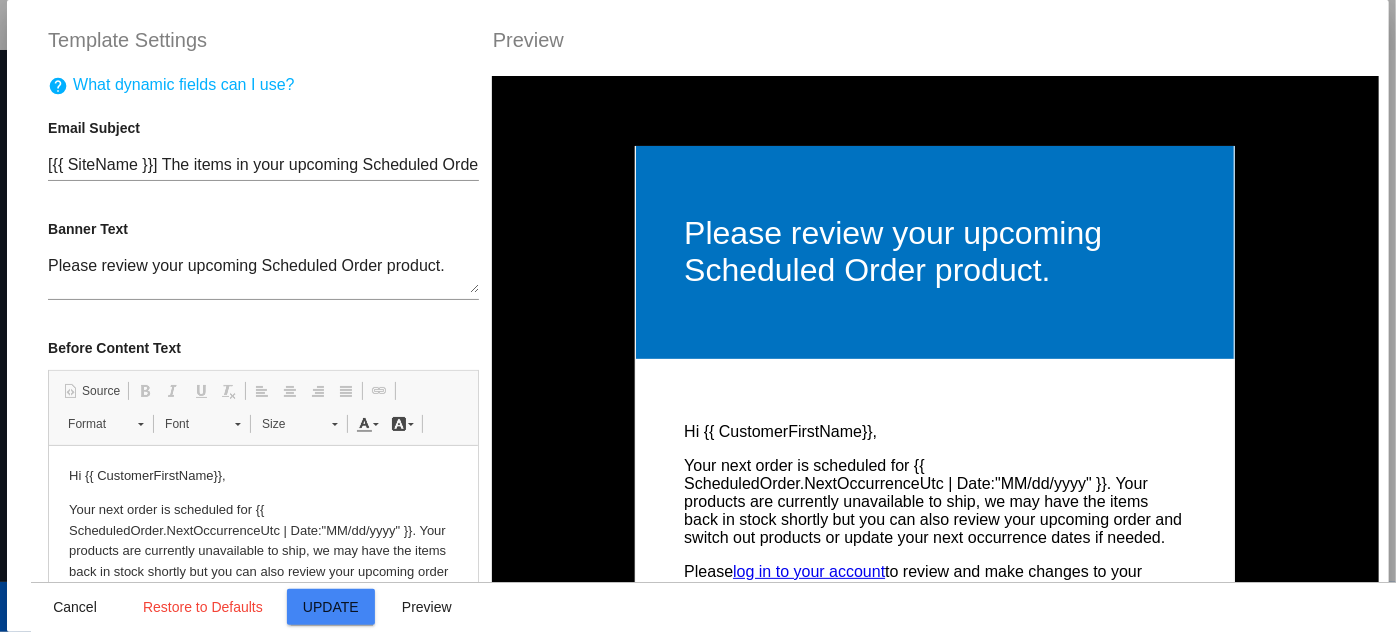 scroll, scrollTop: 0, scrollLeft: 0, axis: both 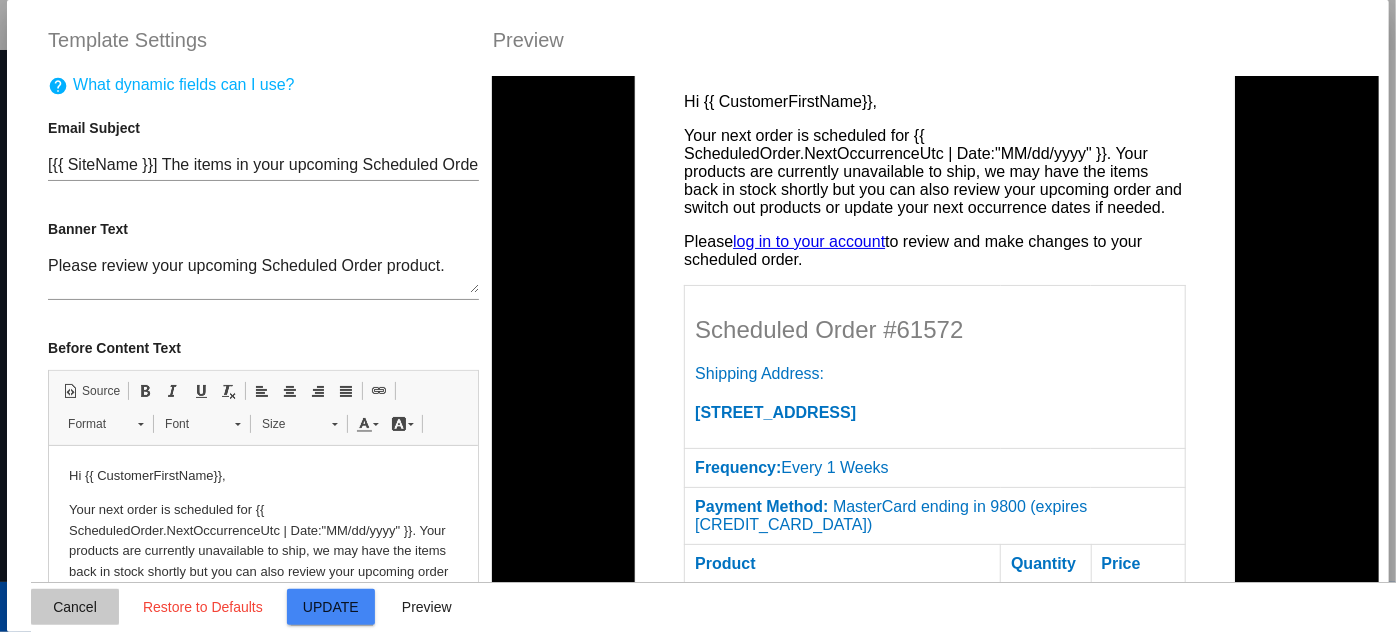 click on "Cancel" 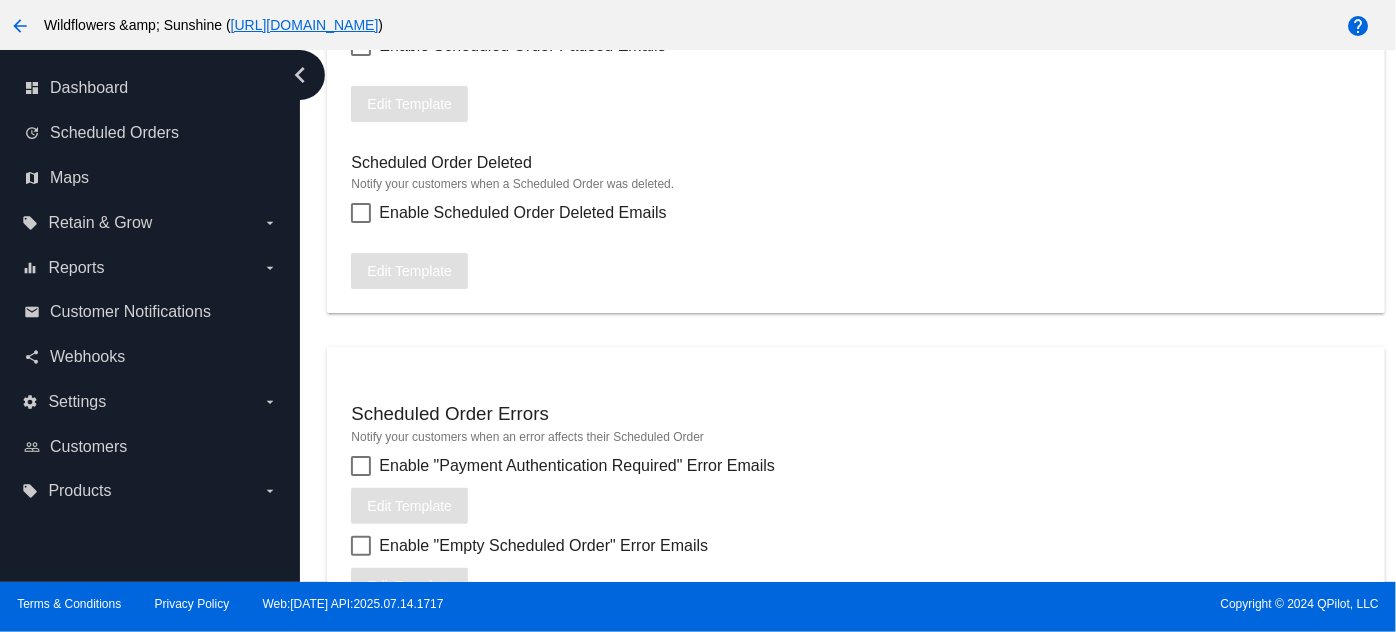 scroll, scrollTop: 2314, scrollLeft: 0, axis: vertical 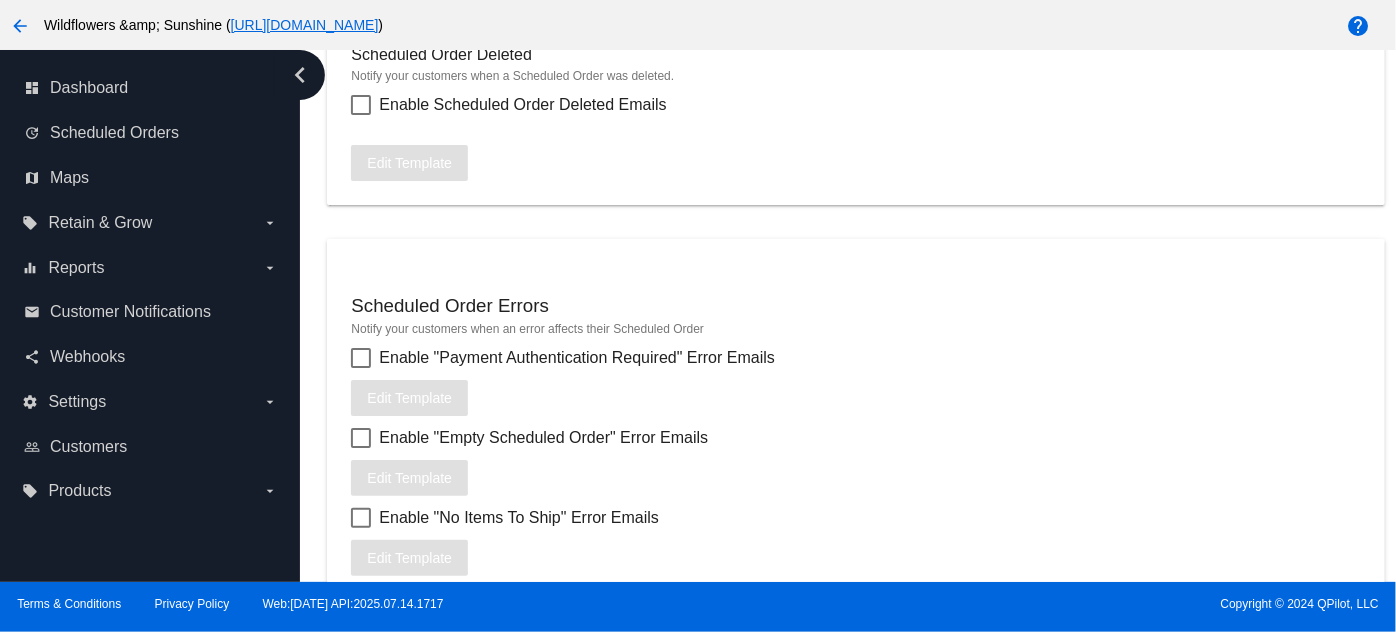 click on "Notify your customers when an error affects their Scheduled Order" at bounding box center [855, 329] 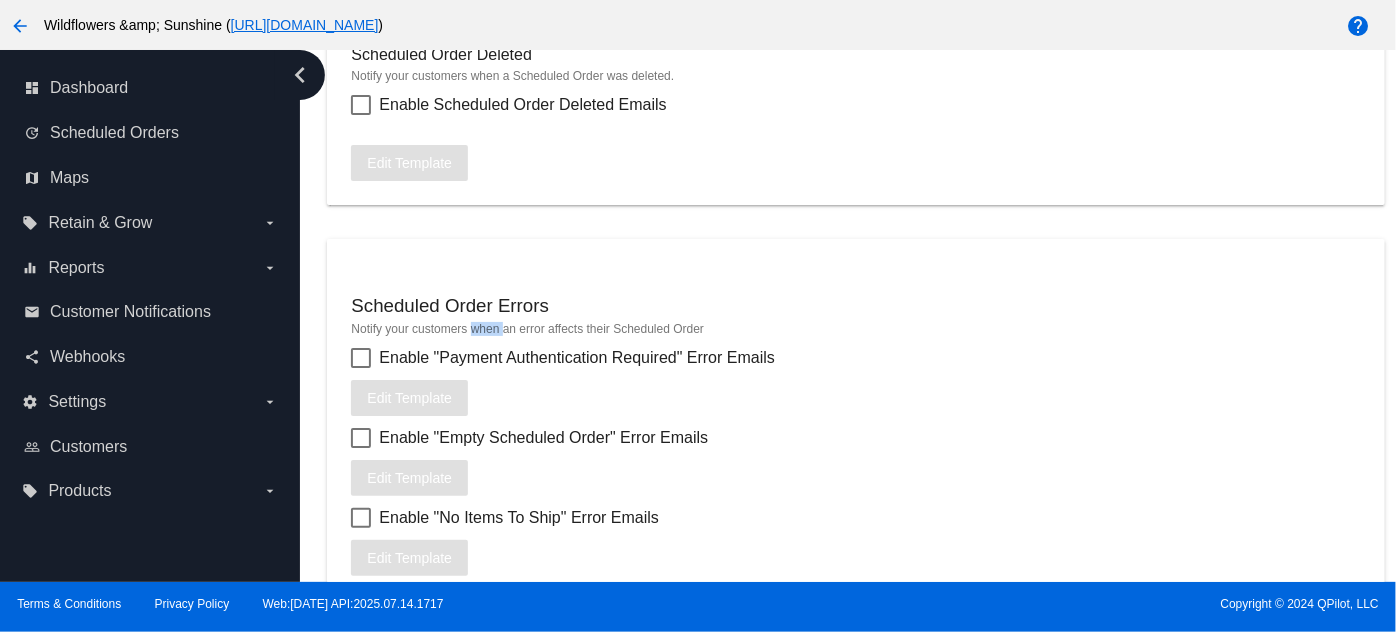 click on "Notify your customers when an error affects their Scheduled Order" at bounding box center (855, 329) 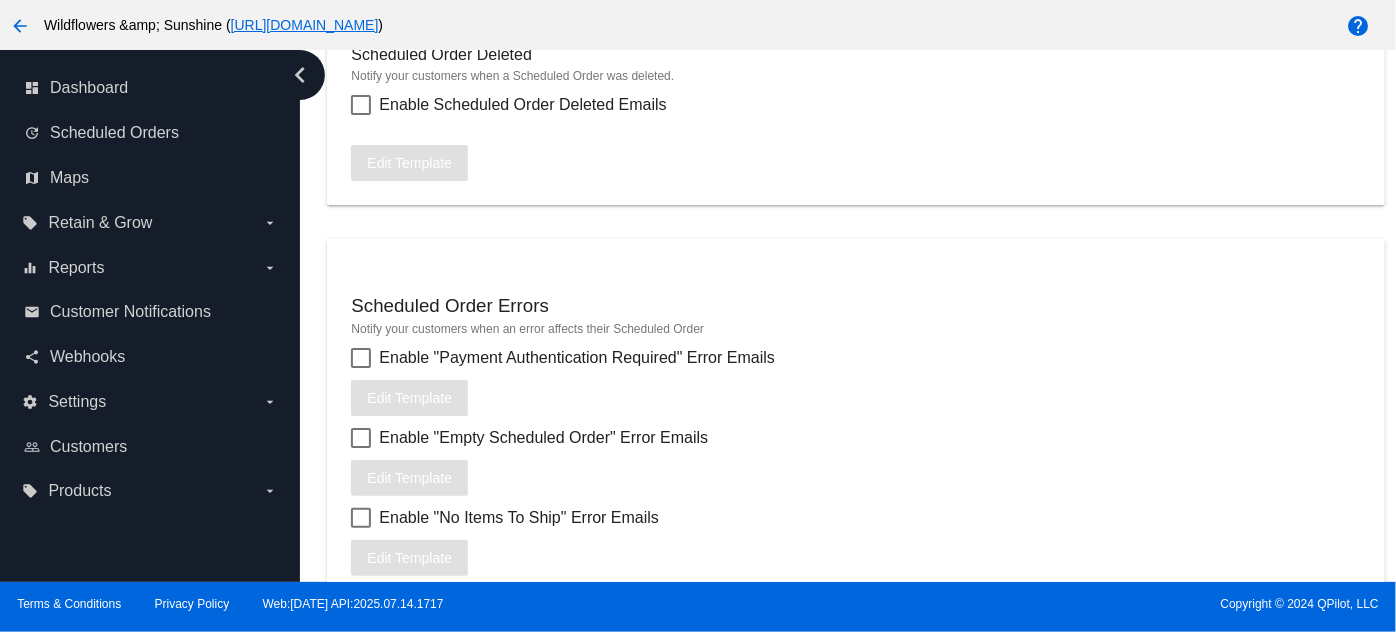 click on "Scheduled Order Errors" 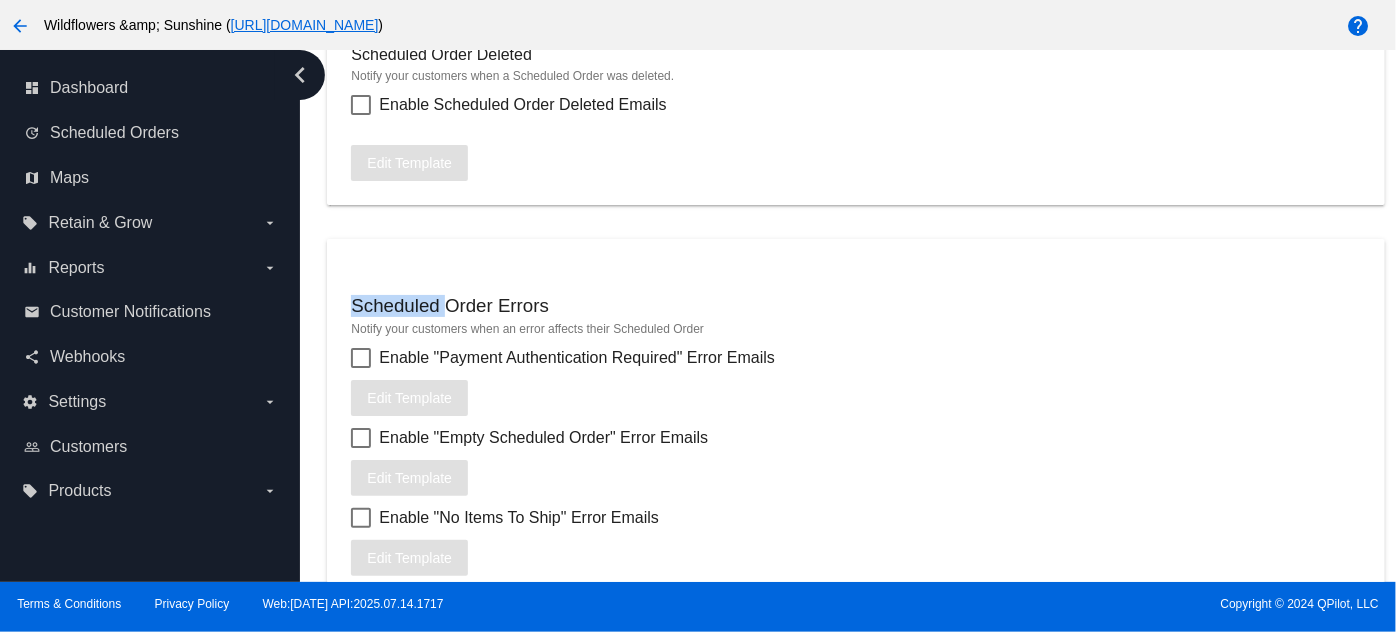 click on "Scheduled Order Errors" 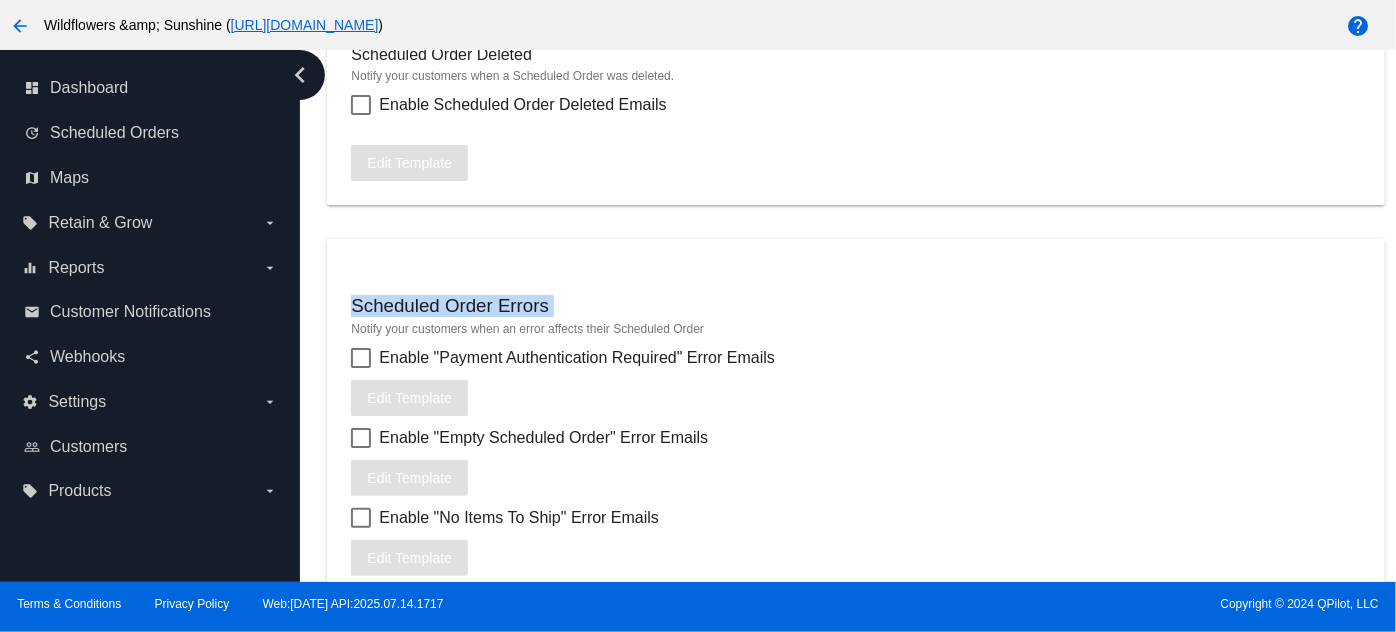click on "Scheduled Order Errors" 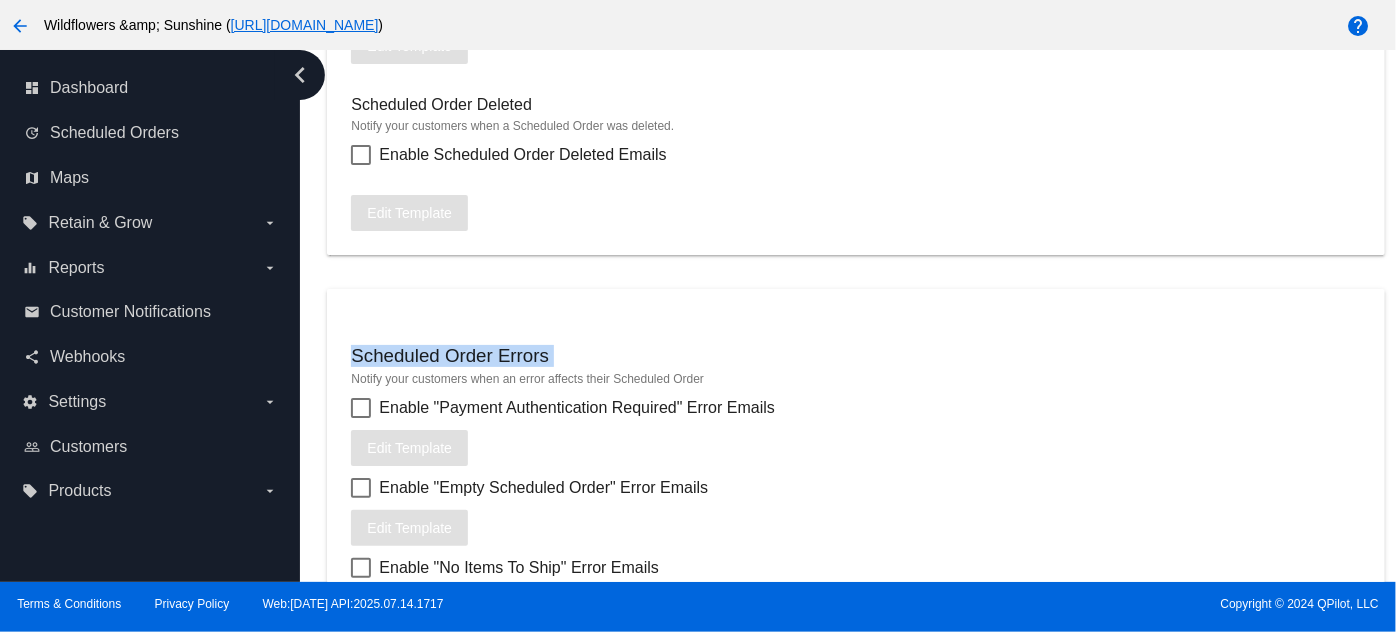 scroll, scrollTop: 2322, scrollLeft: 0, axis: vertical 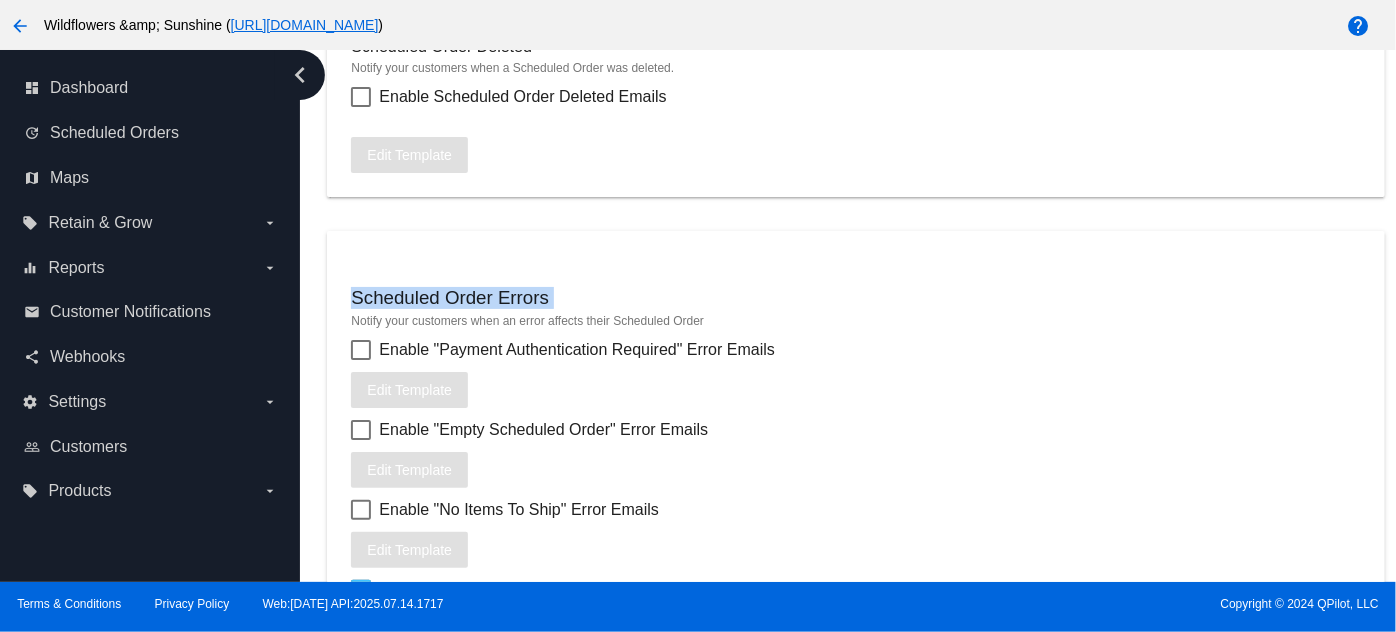 copy on "Scheduled Order Errors" 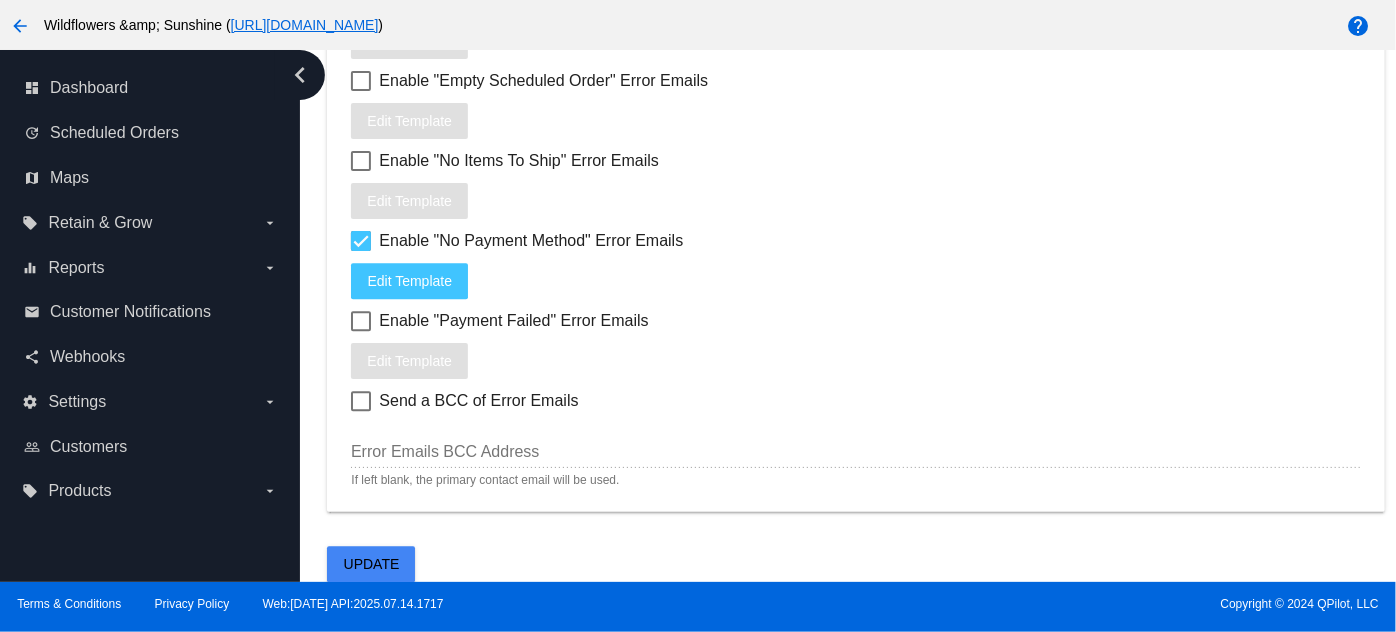 scroll, scrollTop: 2416, scrollLeft: 0, axis: vertical 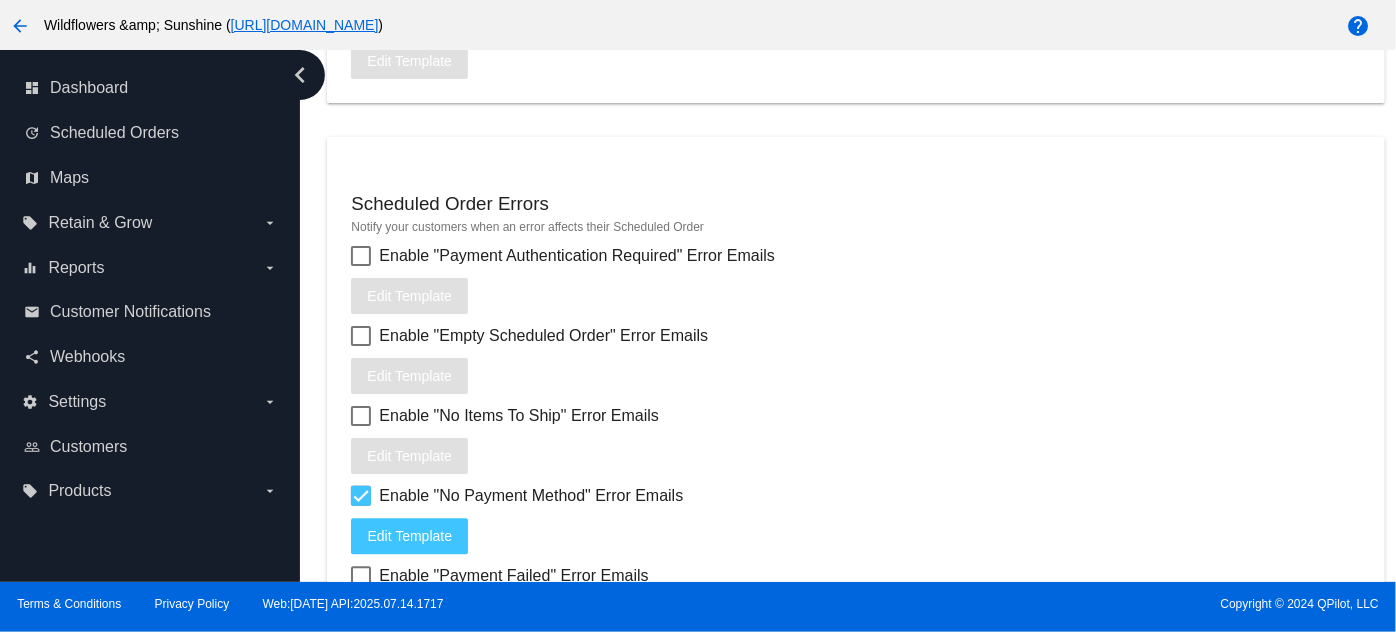 click on "Notify your customers when an error affects their Scheduled Order" at bounding box center (855, 227) 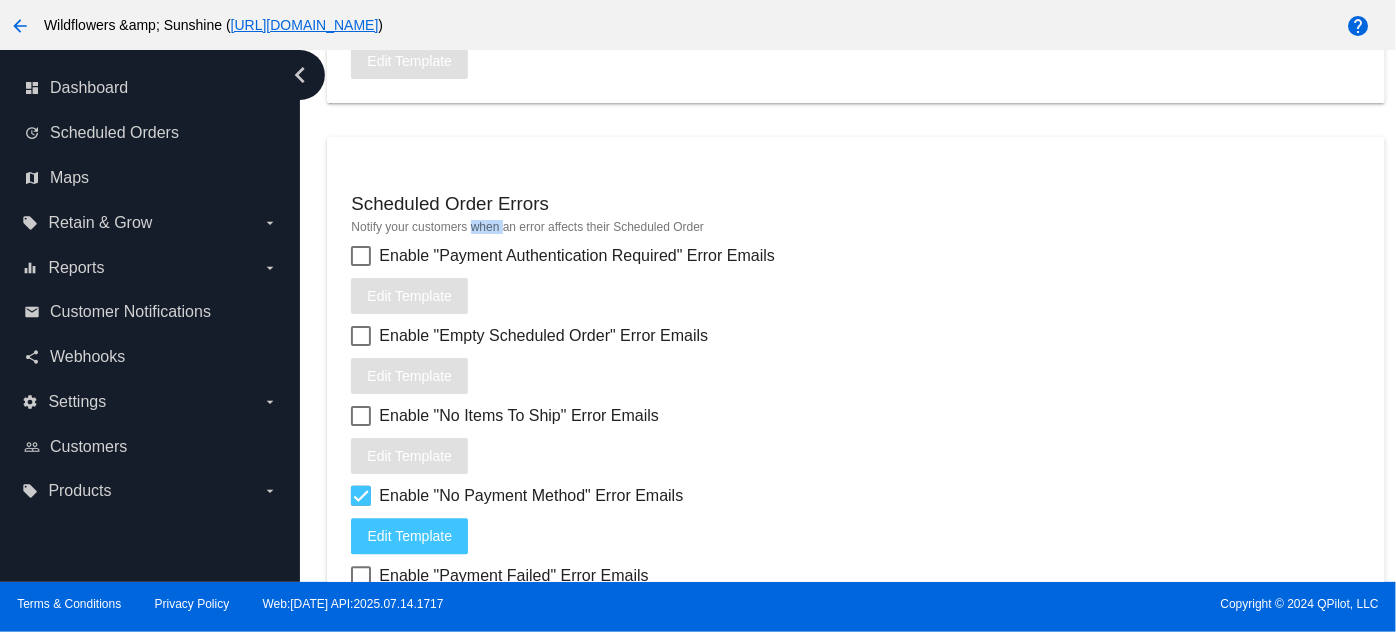 click on "Notify your customers when an error affects their Scheduled Order" at bounding box center [855, 227] 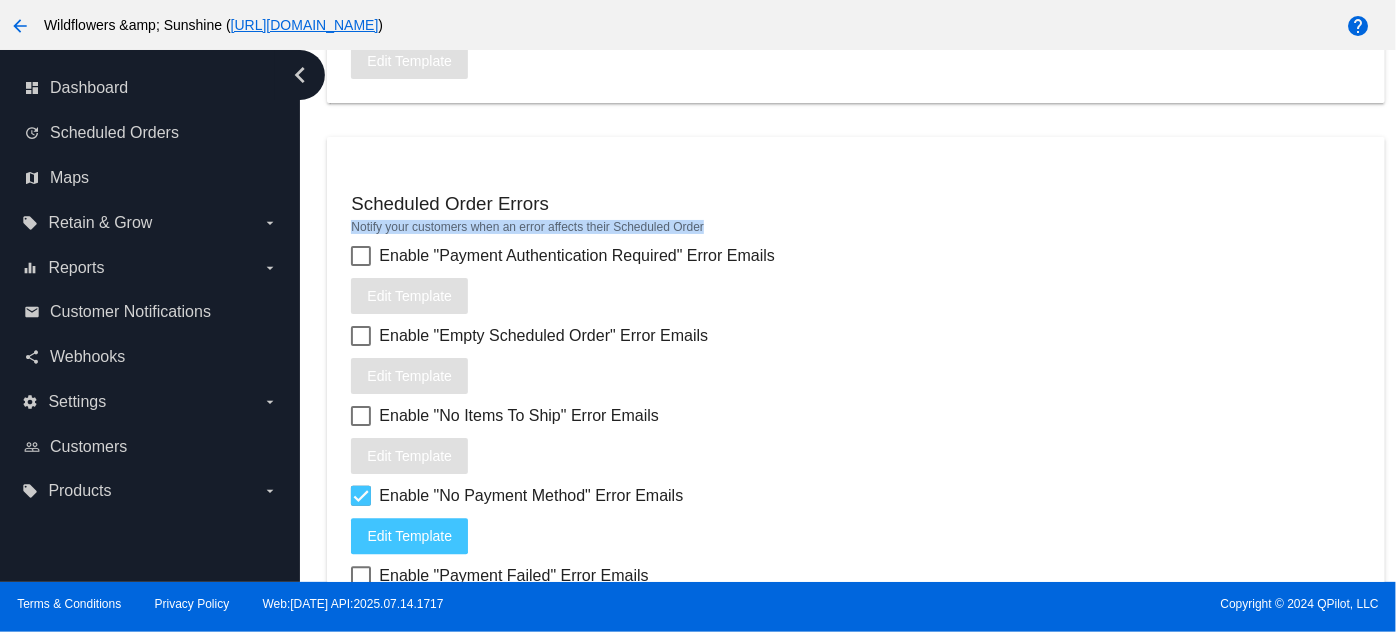 click on "Notify your customers when an error affects their Scheduled Order" at bounding box center (855, 227) 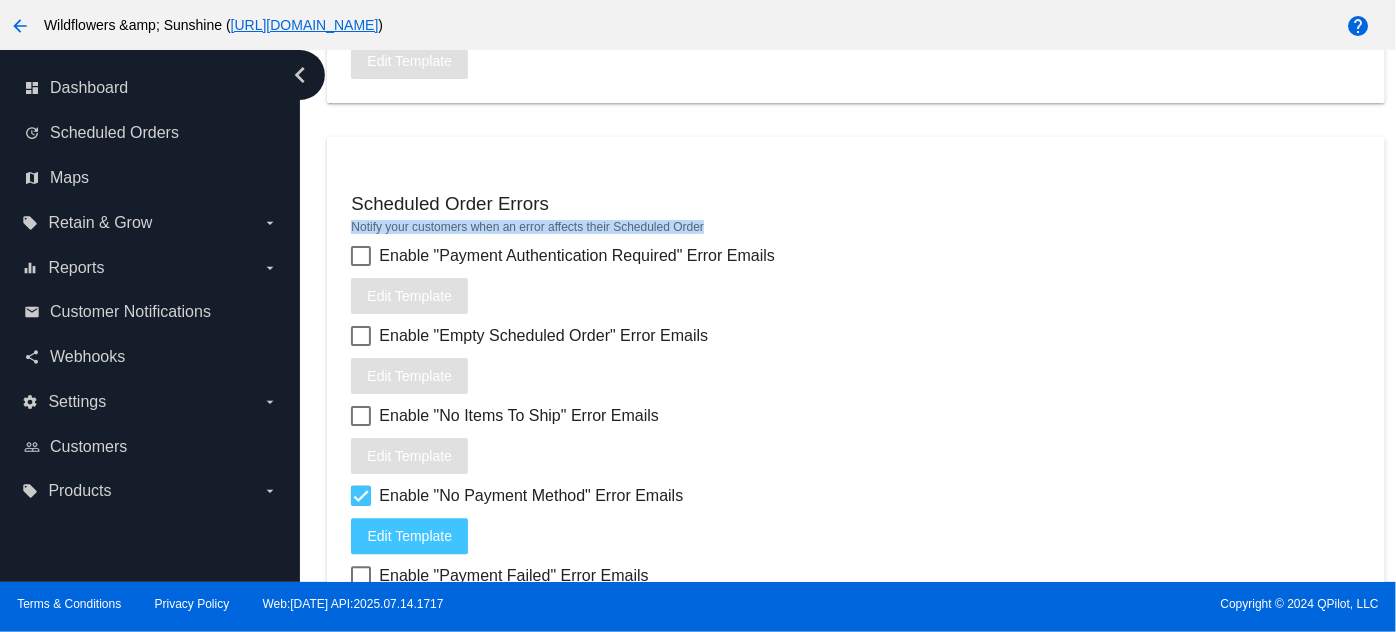 scroll, scrollTop: 2590, scrollLeft: 0, axis: vertical 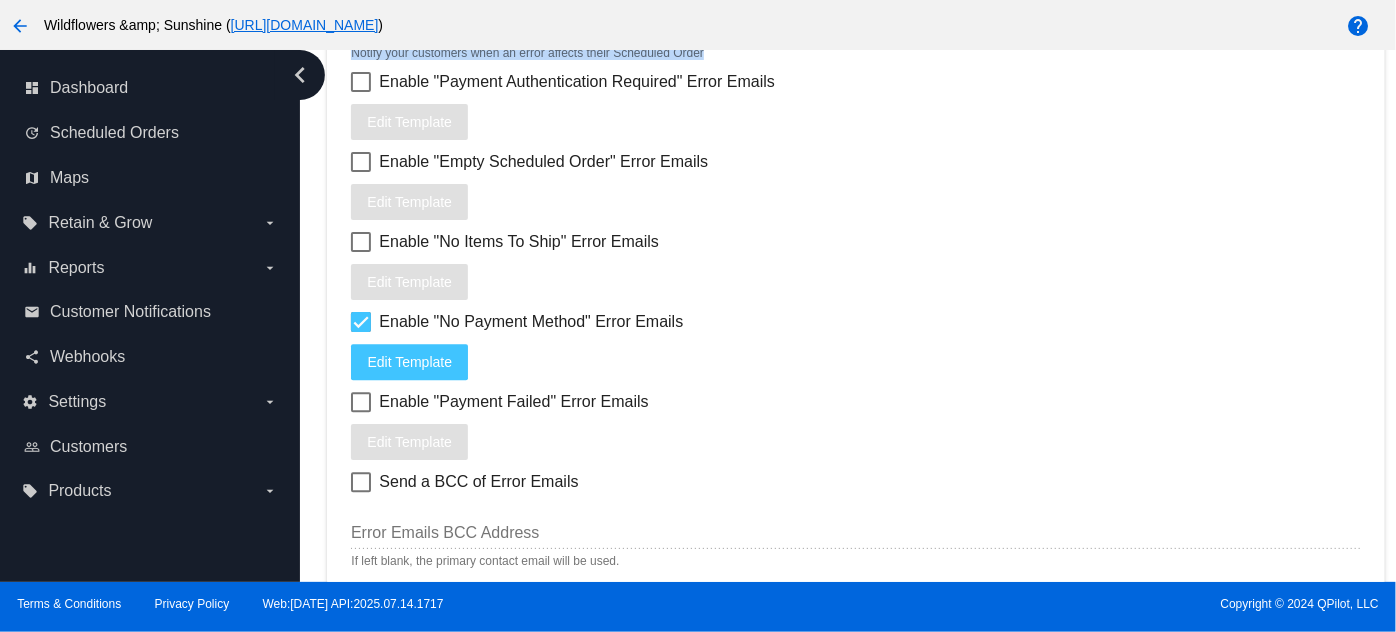 drag, startPoint x: 731, startPoint y: 328, endPoint x: 372, endPoint y: 327, distance: 359.0014 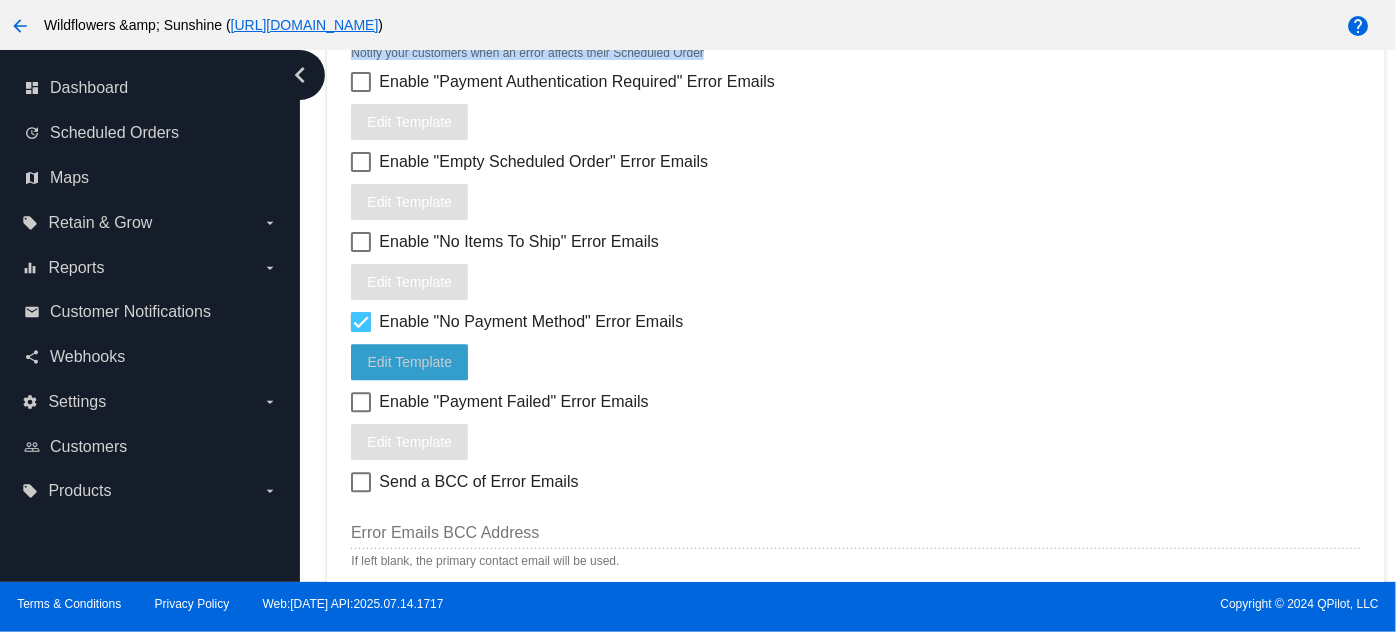click on "Edit
Template" 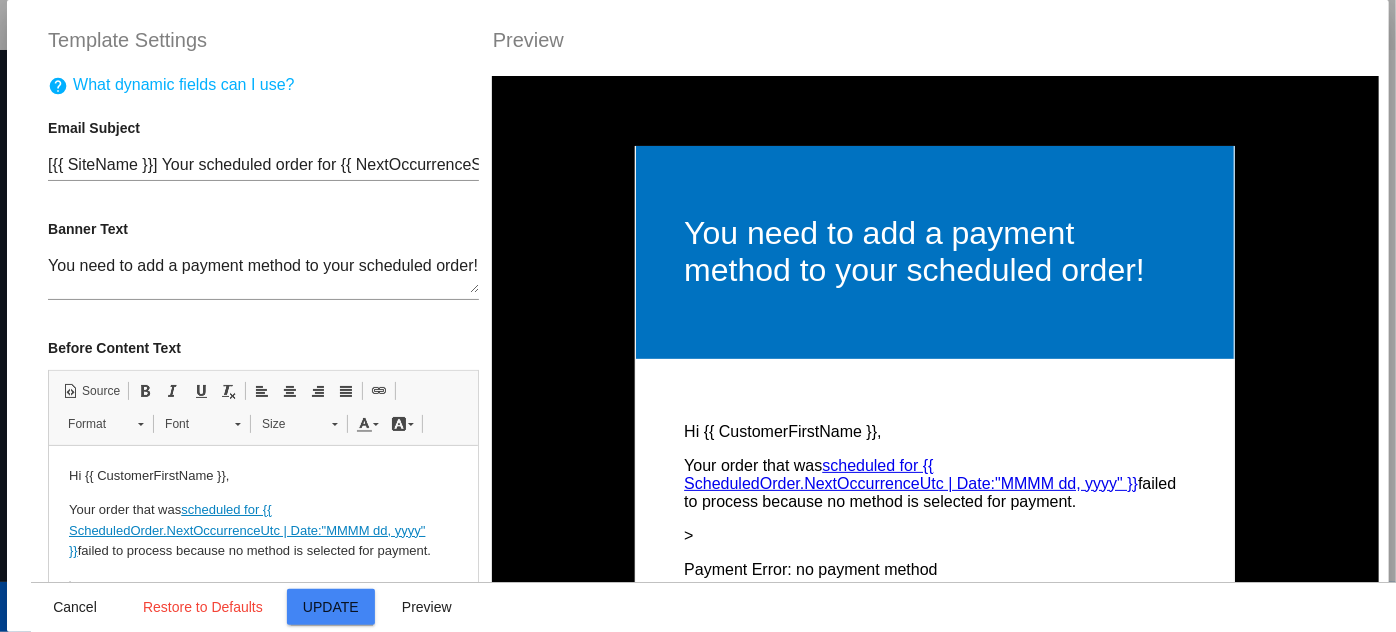 scroll, scrollTop: 0, scrollLeft: 0, axis: both 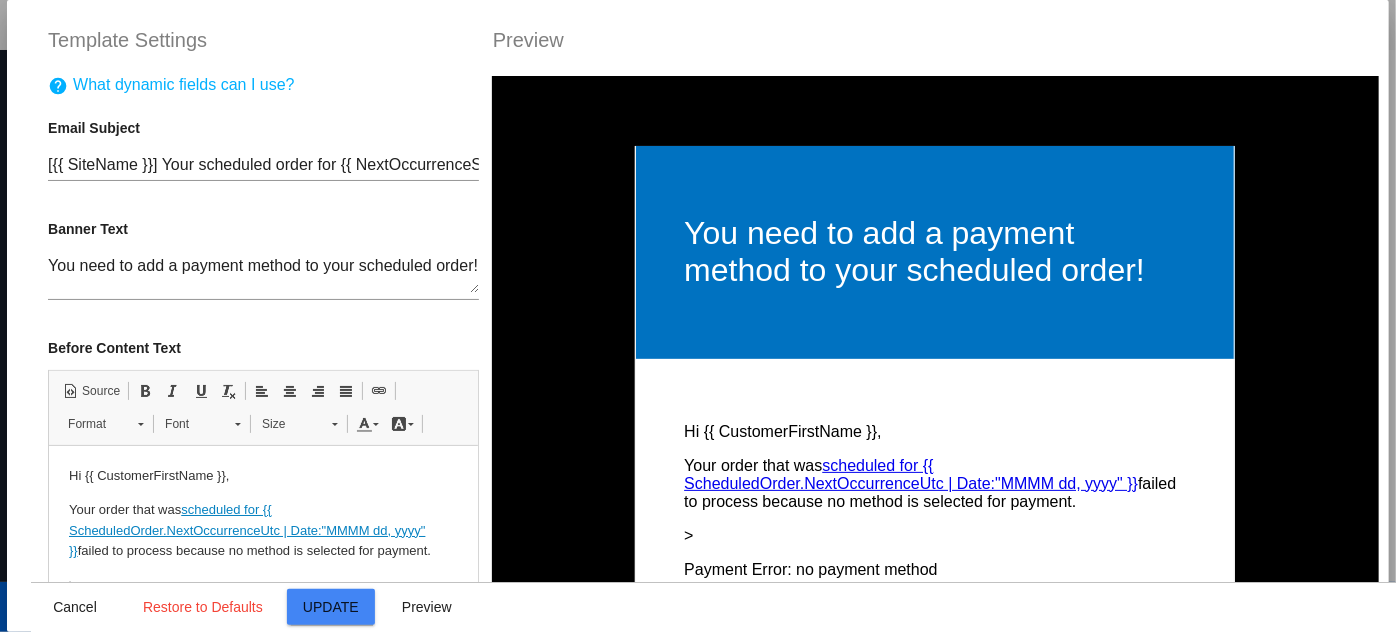 click on "[{{ SiteName }}] Your scheduled order for {{ NextOccurrenceShort }} is missing a payment method" at bounding box center (263, 165) 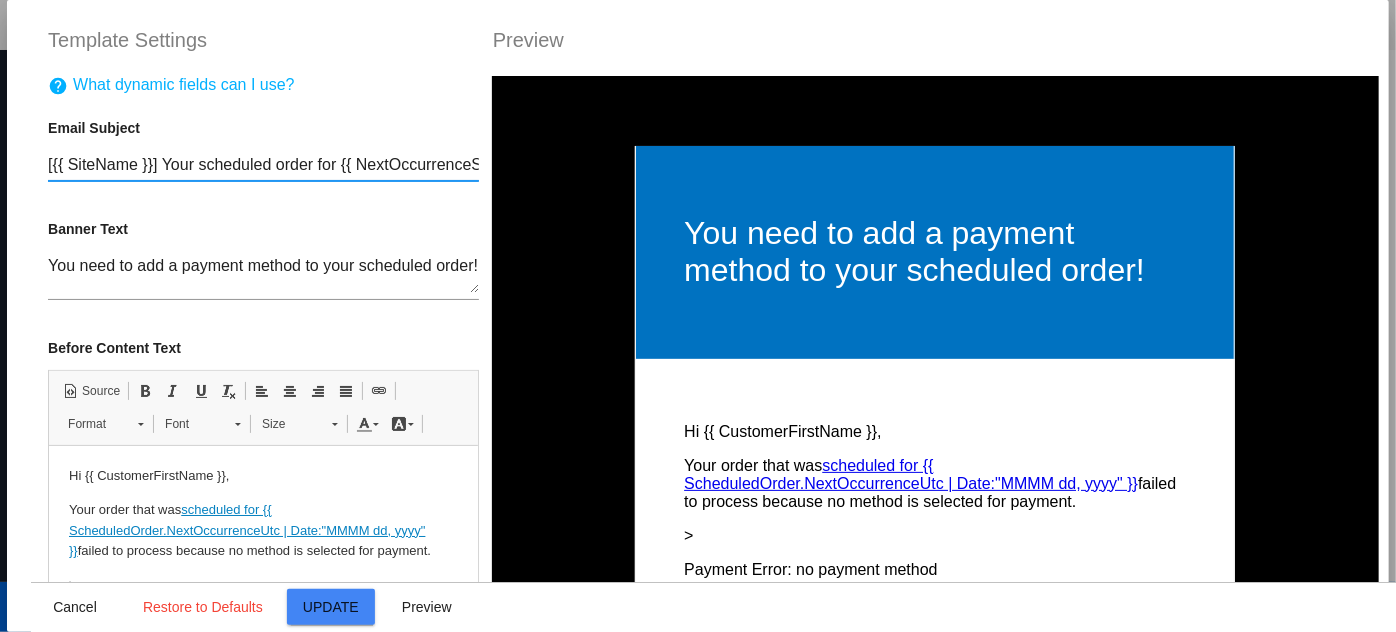 click on "[{{ SiteName }}] Your scheduled order for {{ NextOccurrenceShort }} is missing a payment method" at bounding box center [263, 165] 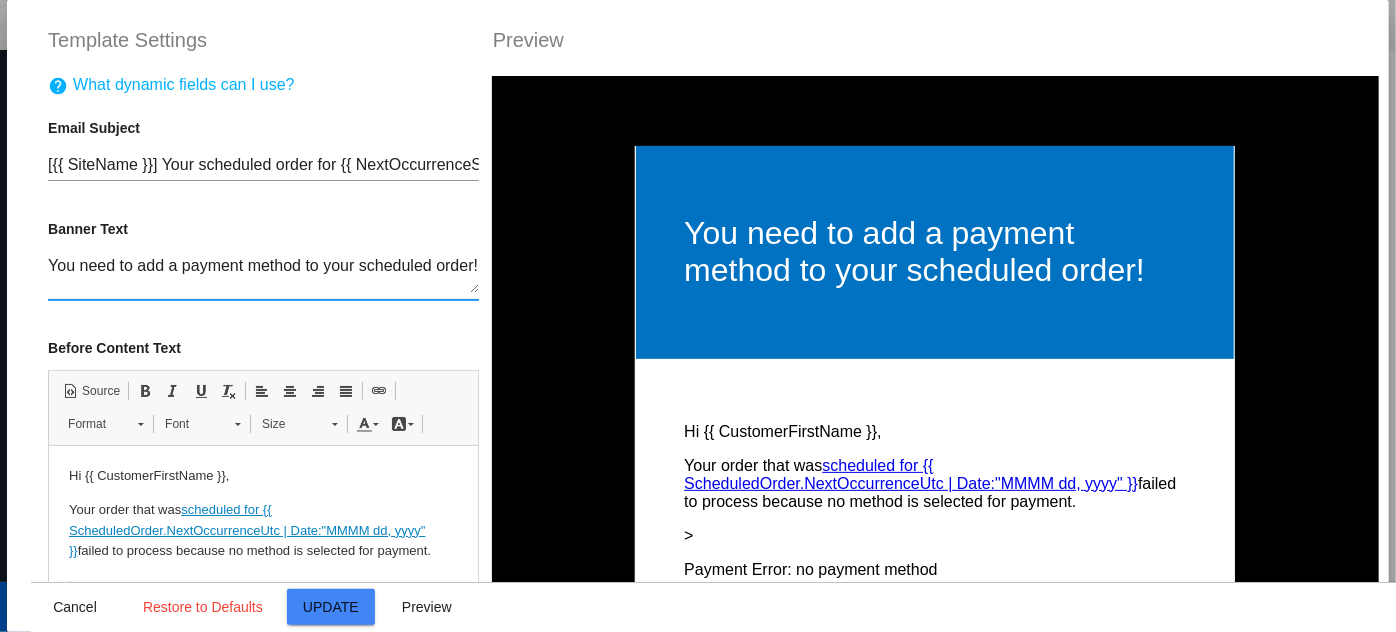 click on "You need to add a payment method to your scheduled order!" at bounding box center [263, 275] 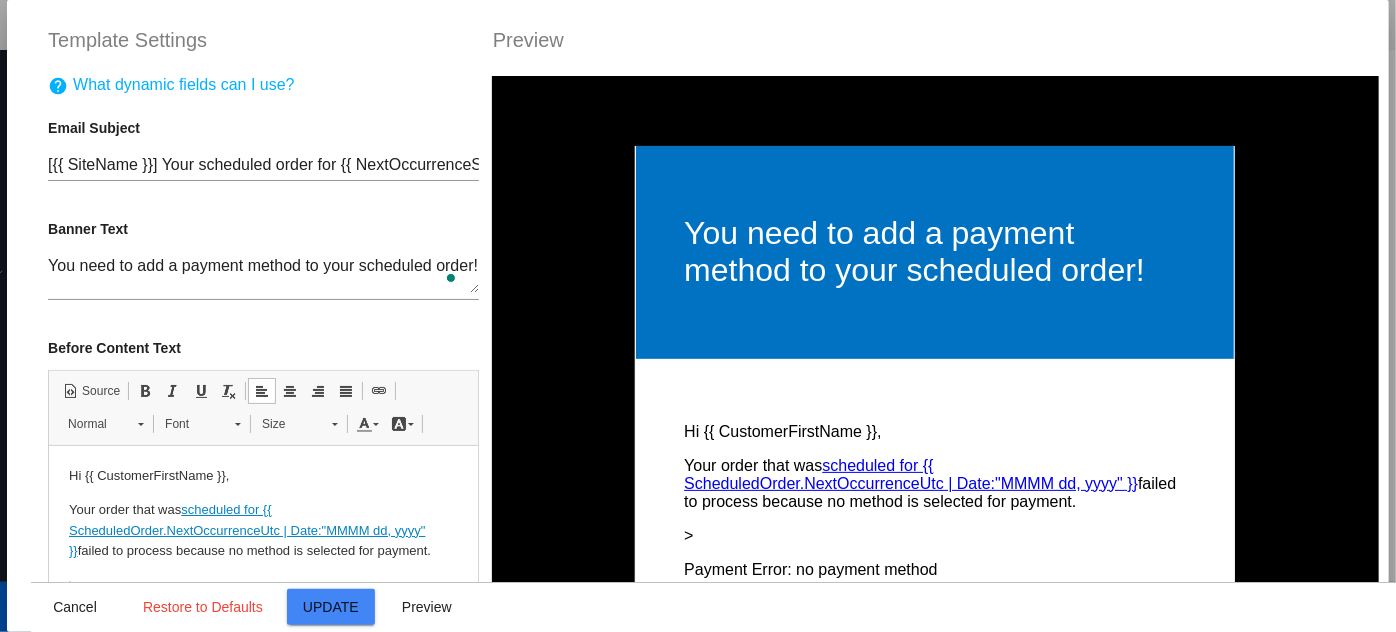 click on "Your order that was  scheduled for {{ ScheduledOrder.NextOccurrenceUtc | Date:"MMMM dd, yyyy" }}  failed to process because no method is selected for payment." at bounding box center [263, 530] 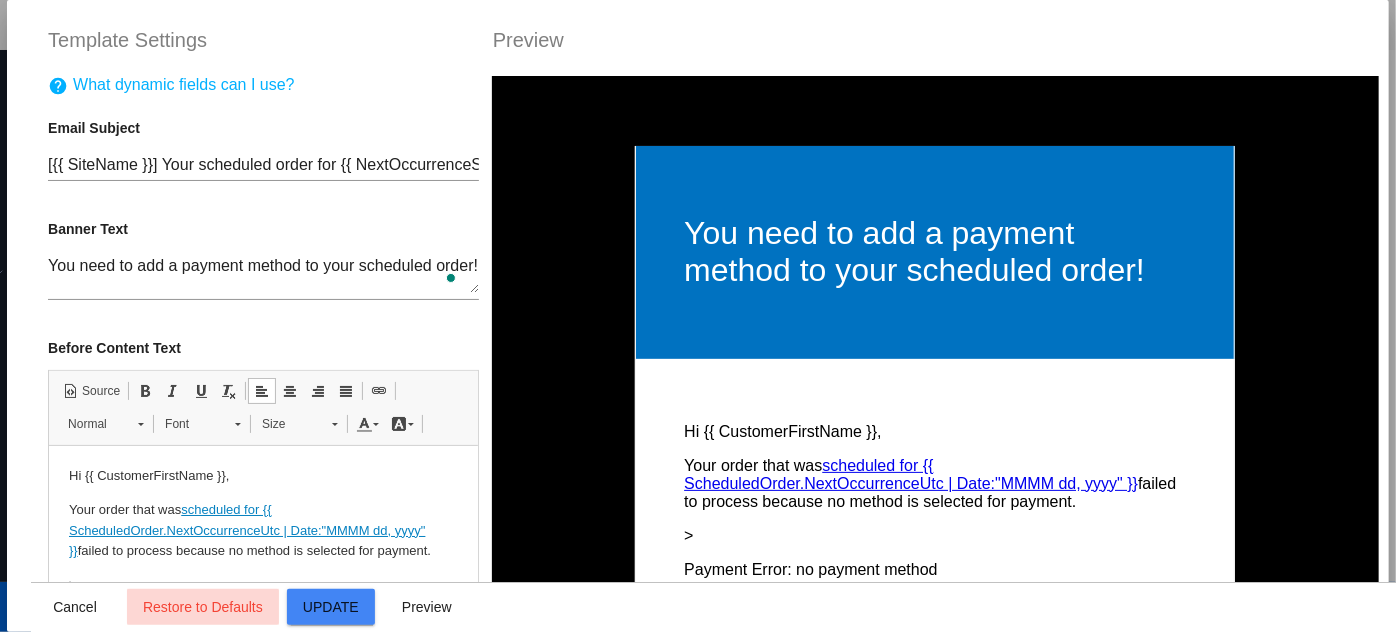 click on "Restore to Defaults" 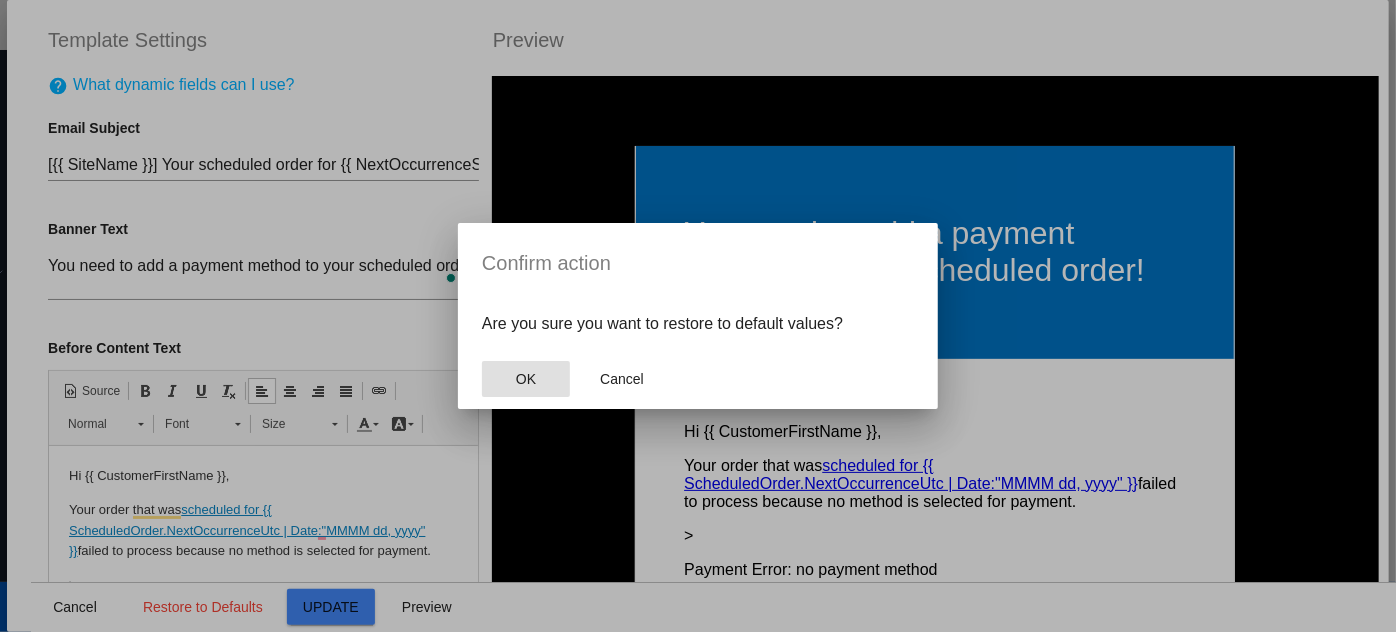 click on "OK" 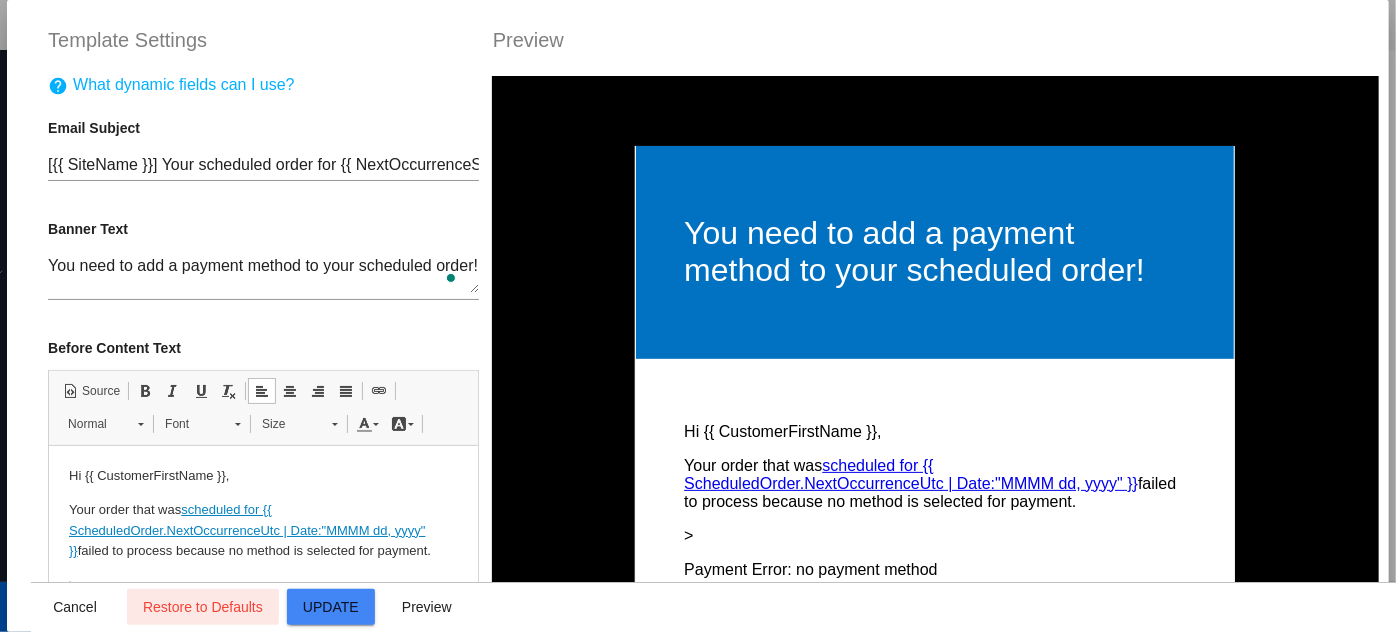 click on "Banner Text" at bounding box center (263, 229) 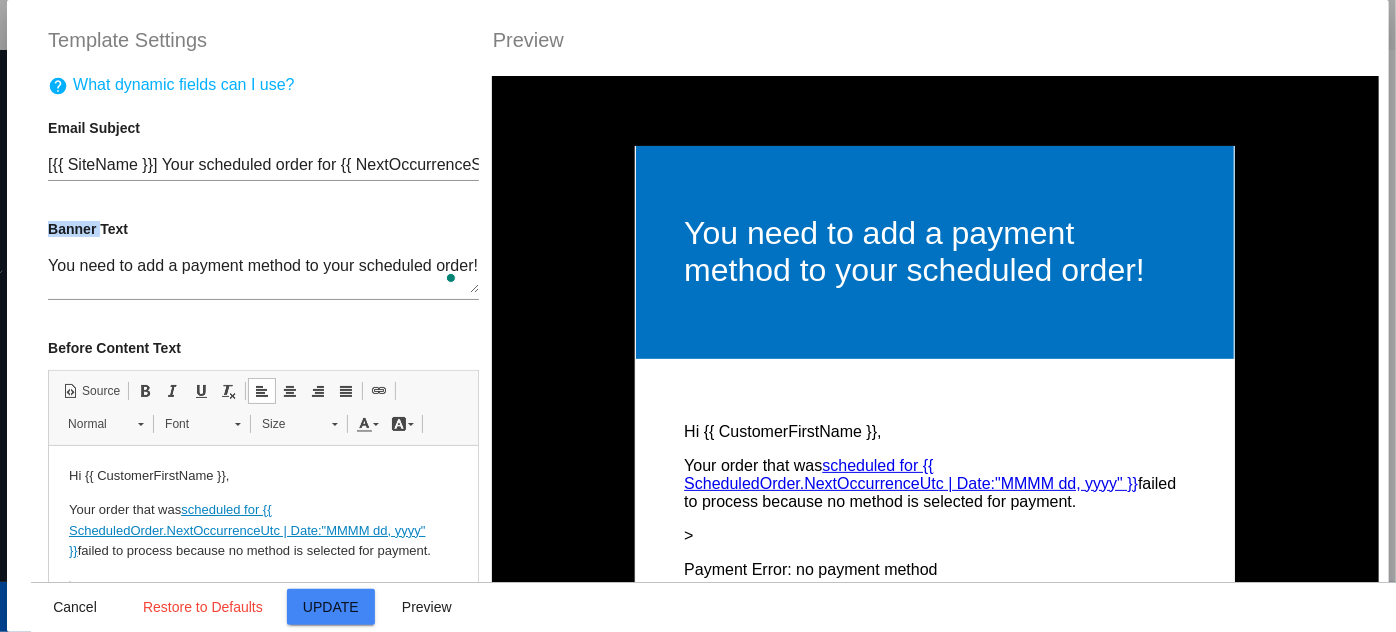 click on "Banner Text" at bounding box center (263, 229) 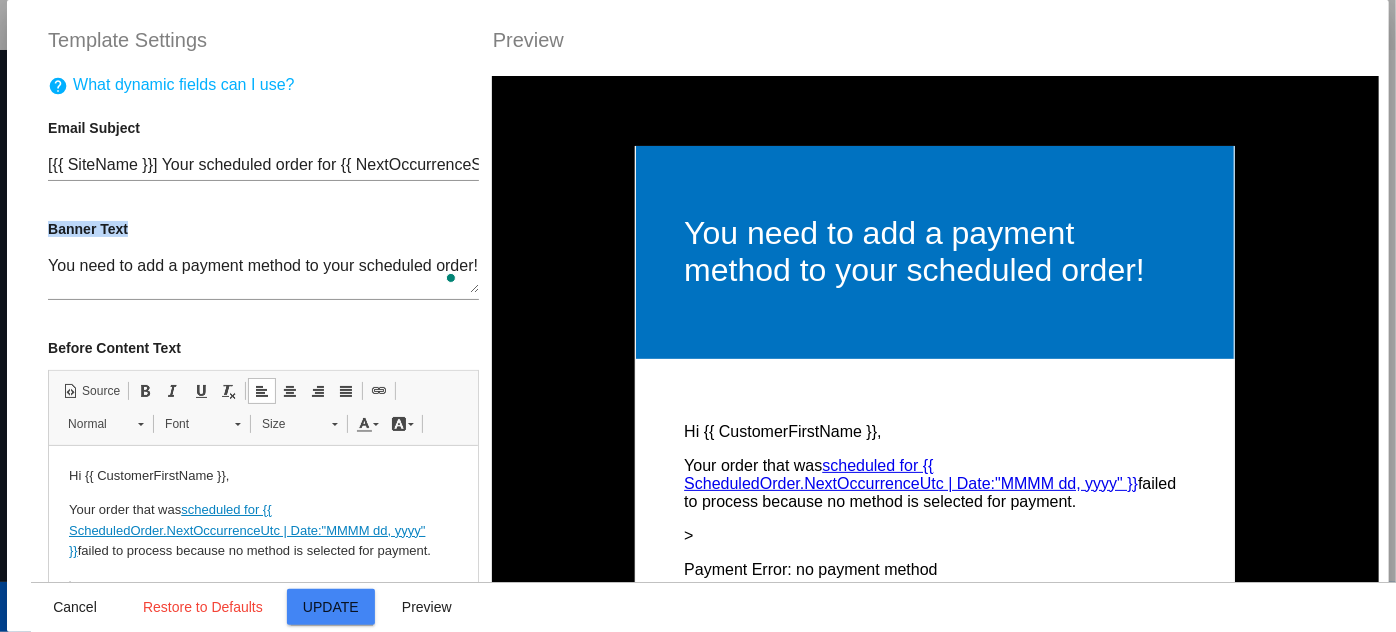 click on "Banner Text" at bounding box center (263, 229) 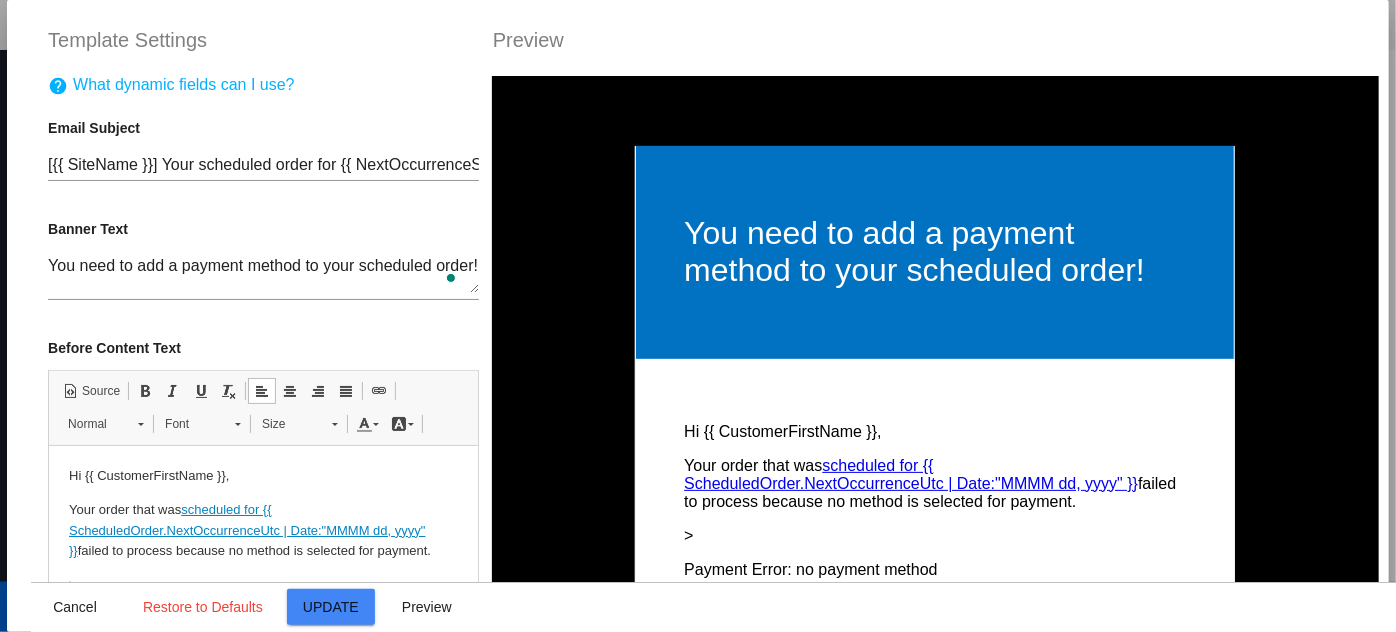 click on "Email Subject" at bounding box center [263, 128] 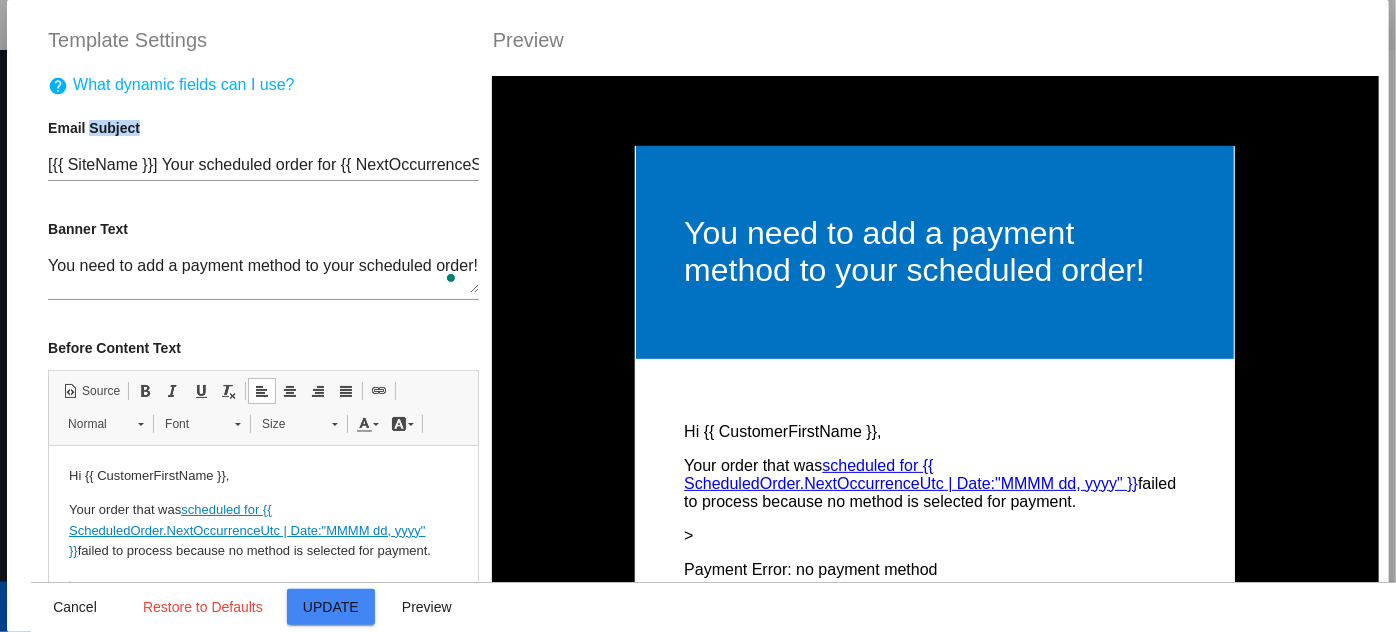 click on "Email Subject" at bounding box center (263, 128) 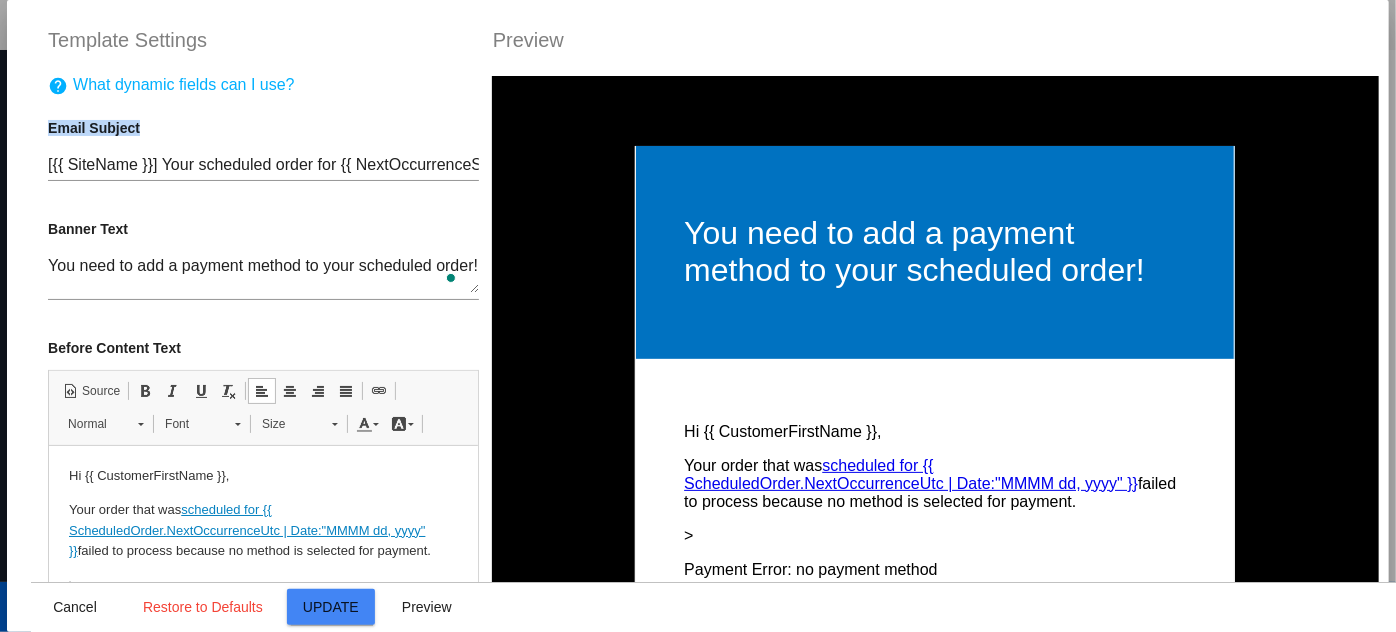 click on "Email Subject" at bounding box center [263, 128] 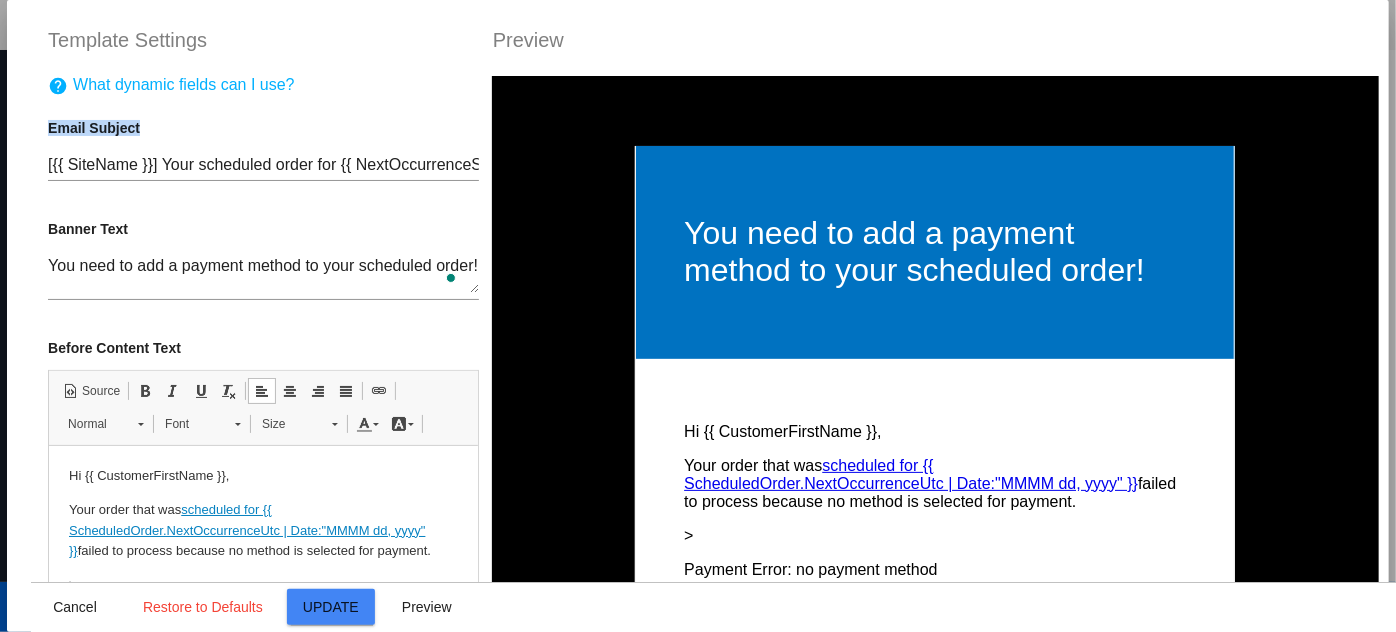 copy on "Email Subject" 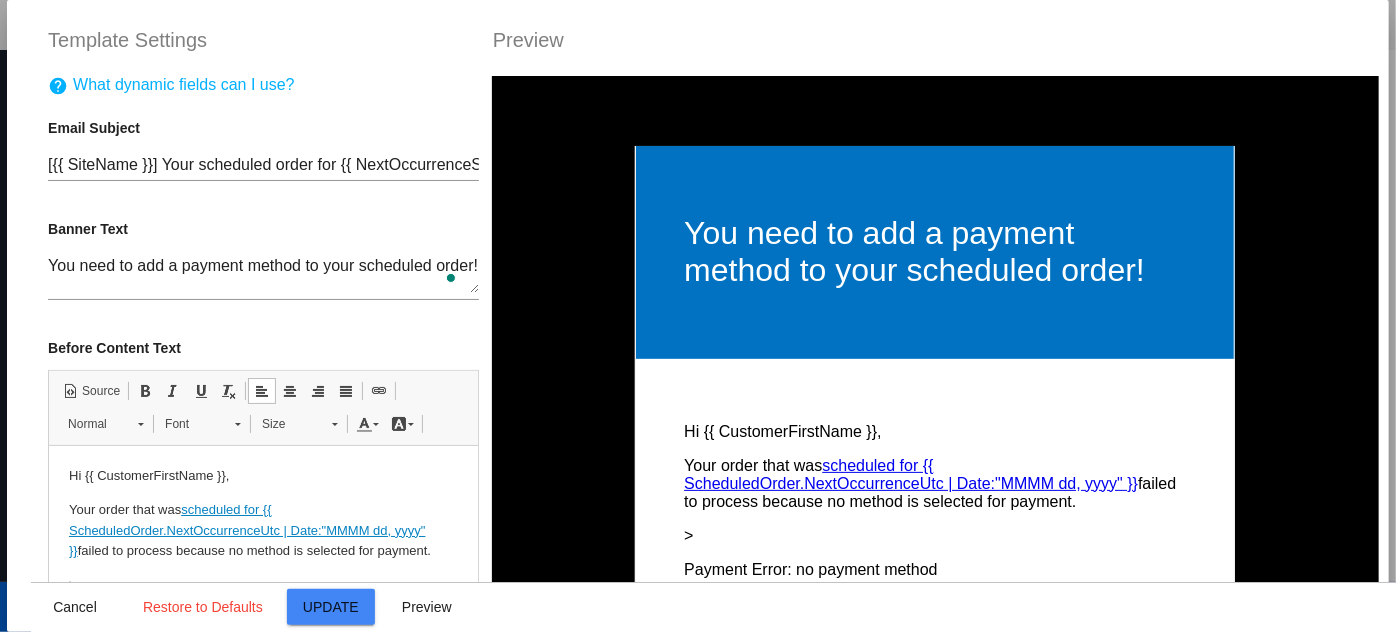 click on "You need to add a payment method to your scheduled order!" at bounding box center [263, 275] 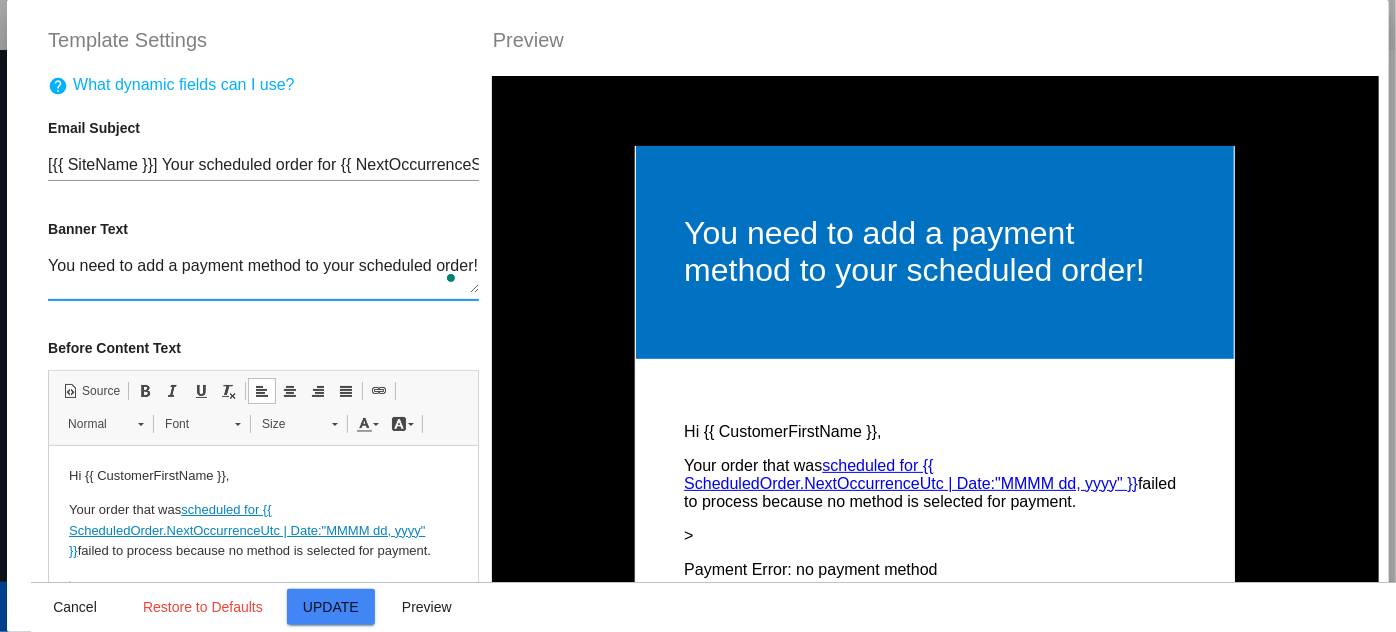 click on "You need to add a payment method to your scheduled order!" at bounding box center [263, 275] 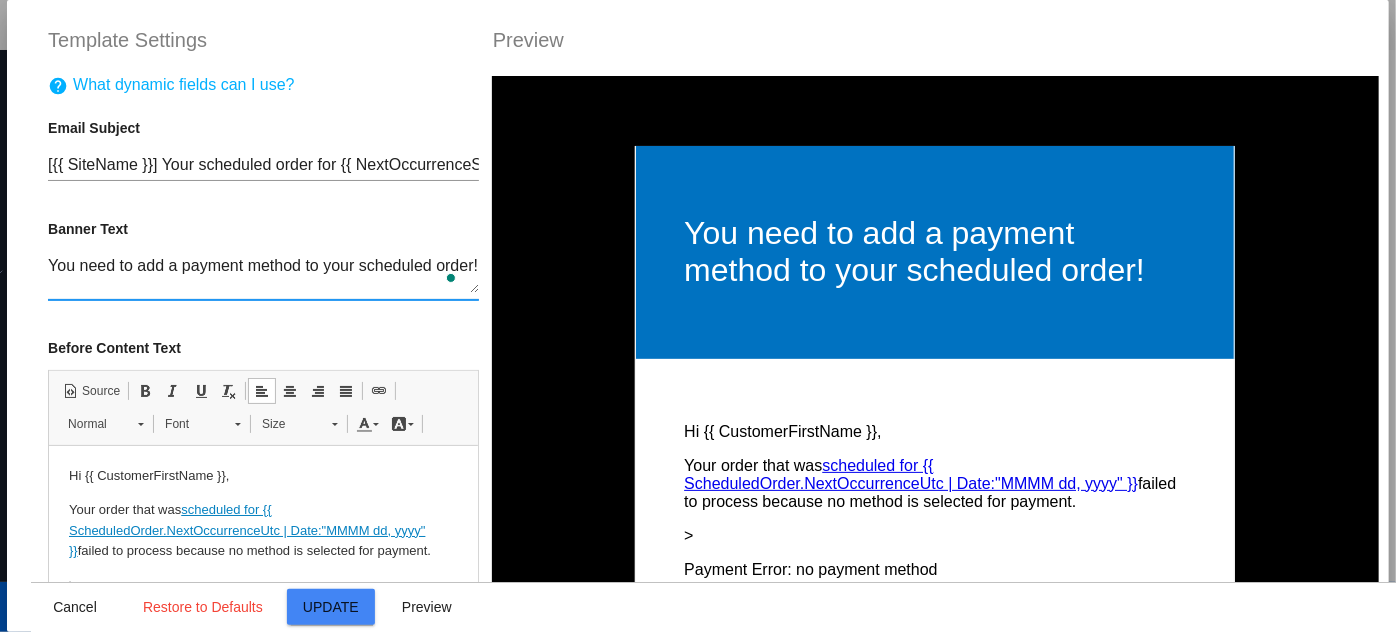 scroll, scrollTop: 58, scrollLeft: 0, axis: vertical 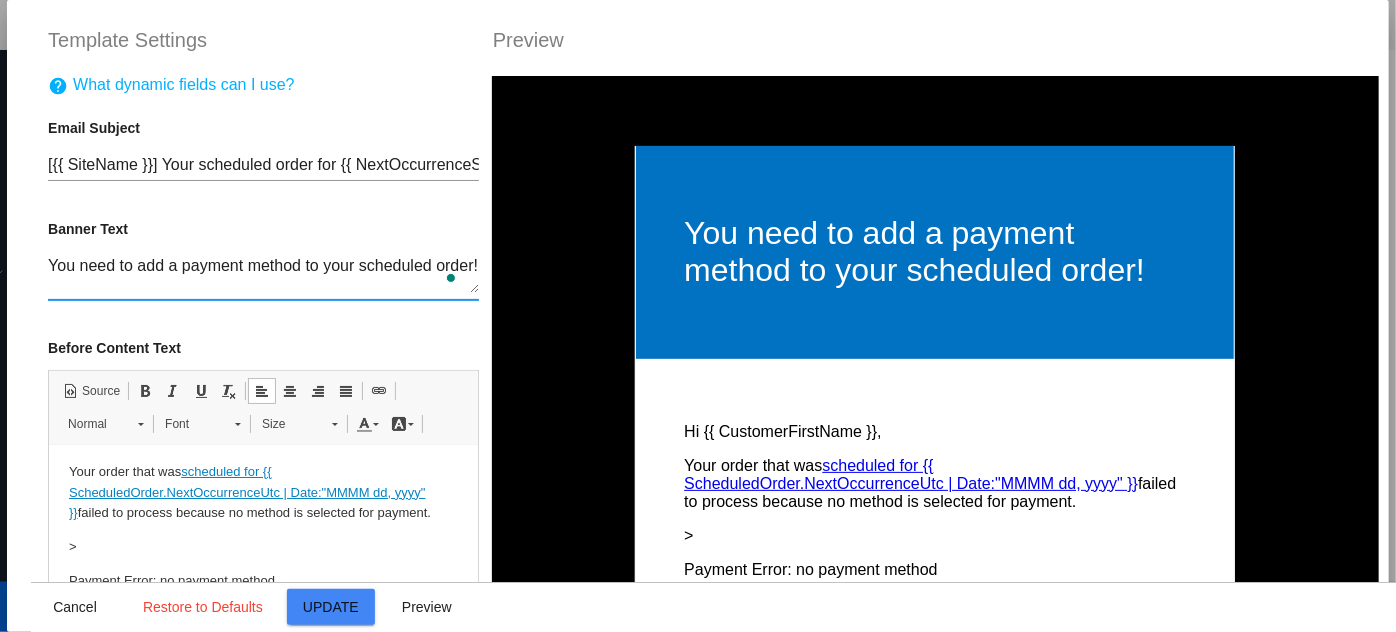 click on "Before Content Text" at bounding box center [263, 348] 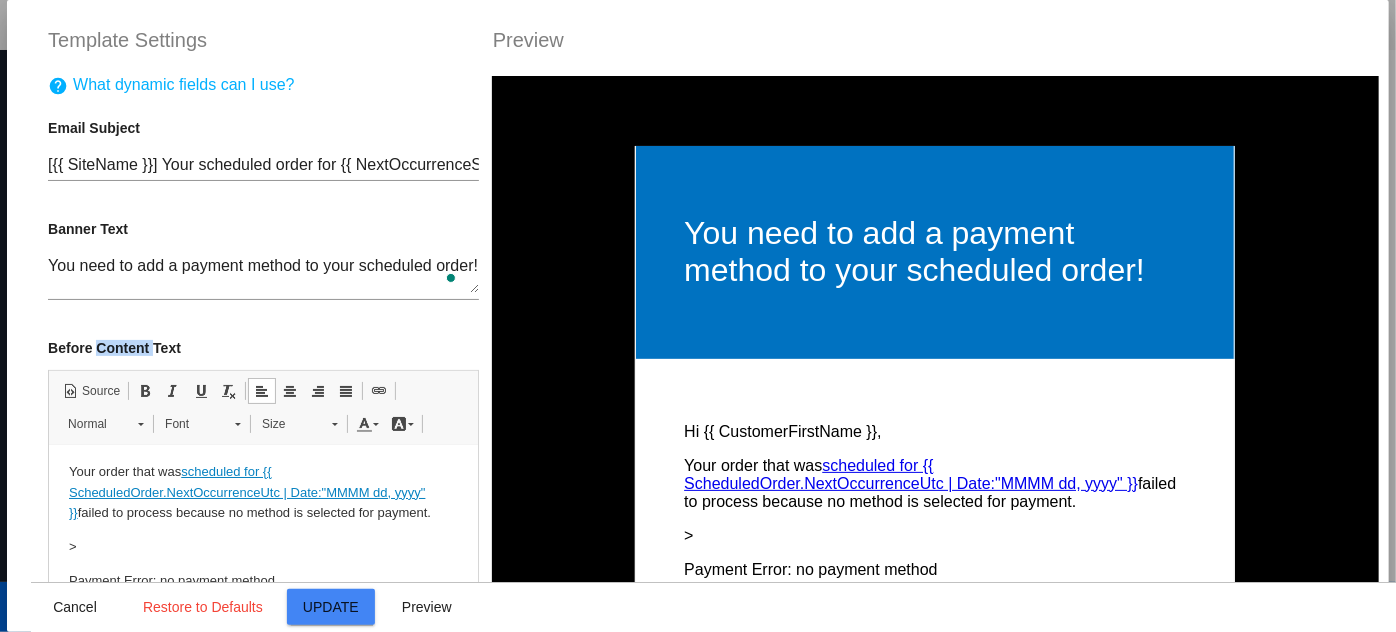 click on "Before Content Text" at bounding box center [263, 348] 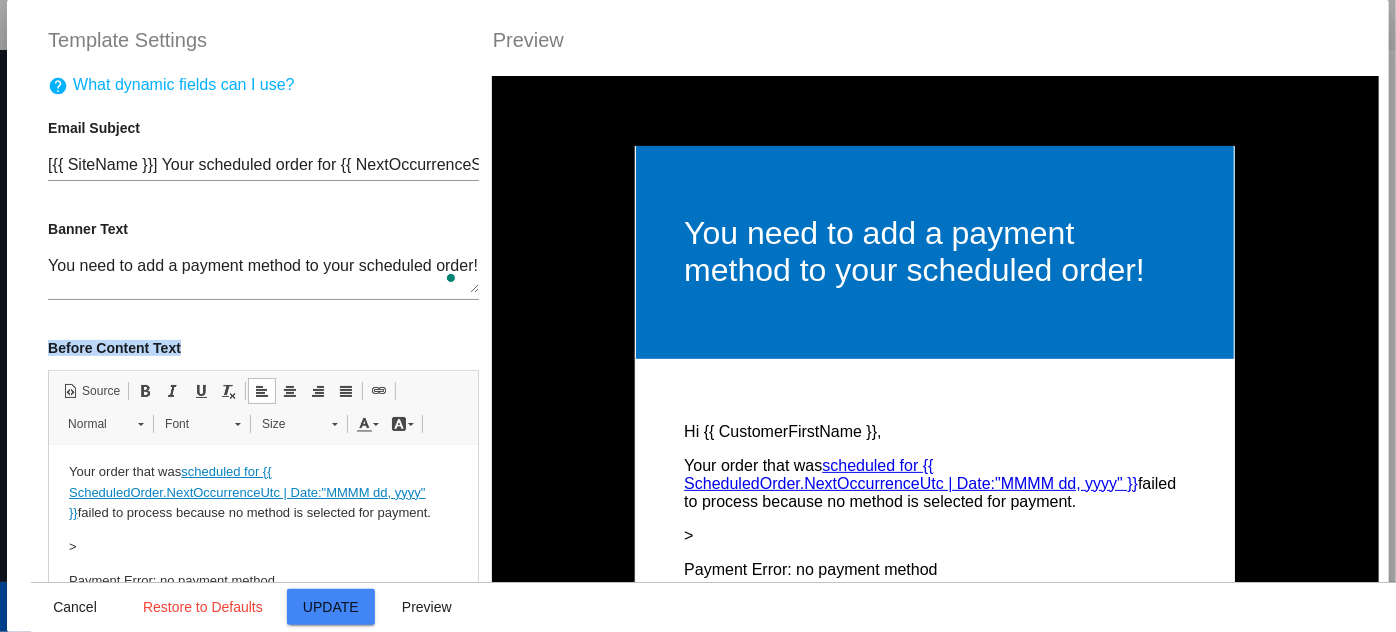 click on "Before Content Text" at bounding box center [263, 348] 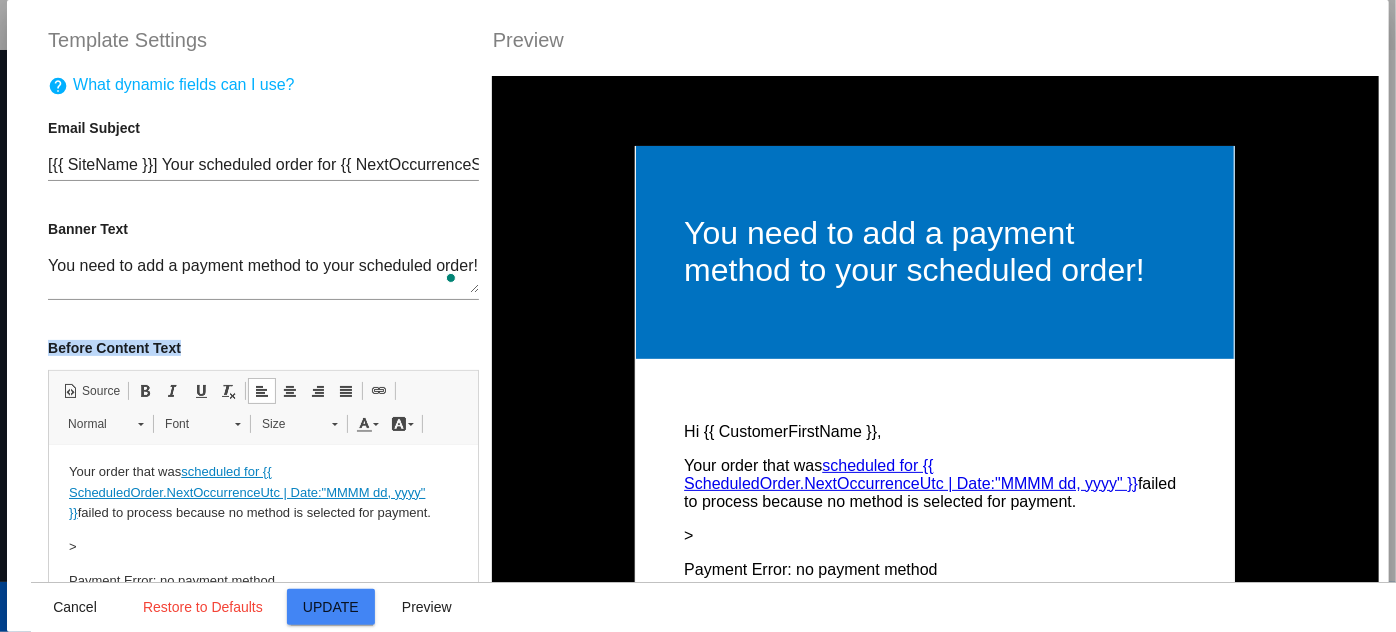 copy on "Before Content Text" 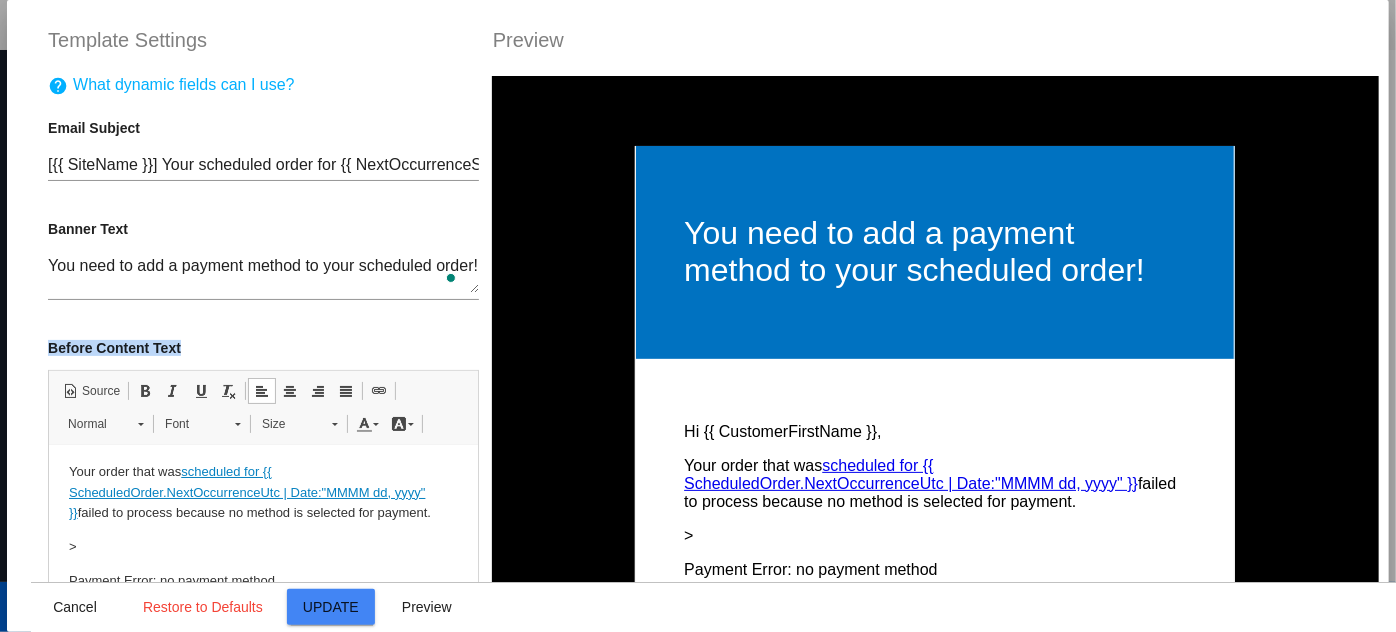scroll, scrollTop: 227, scrollLeft: 0, axis: vertical 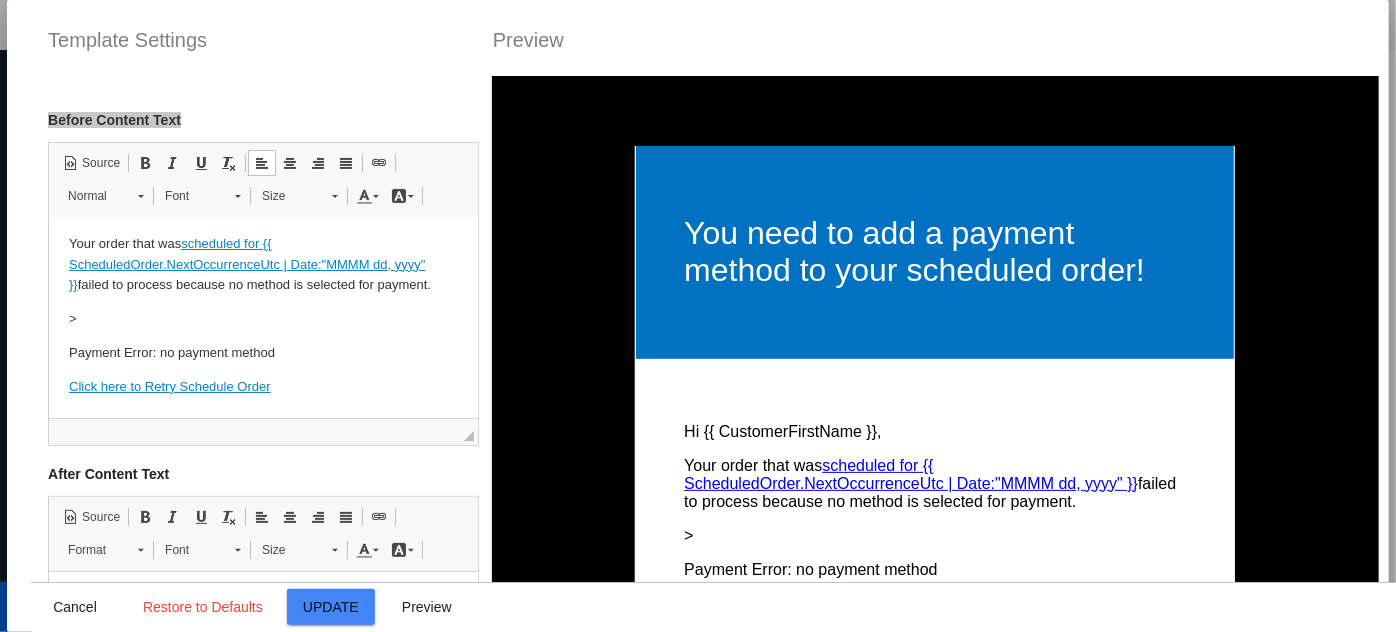 click on ">" at bounding box center (263, 318) 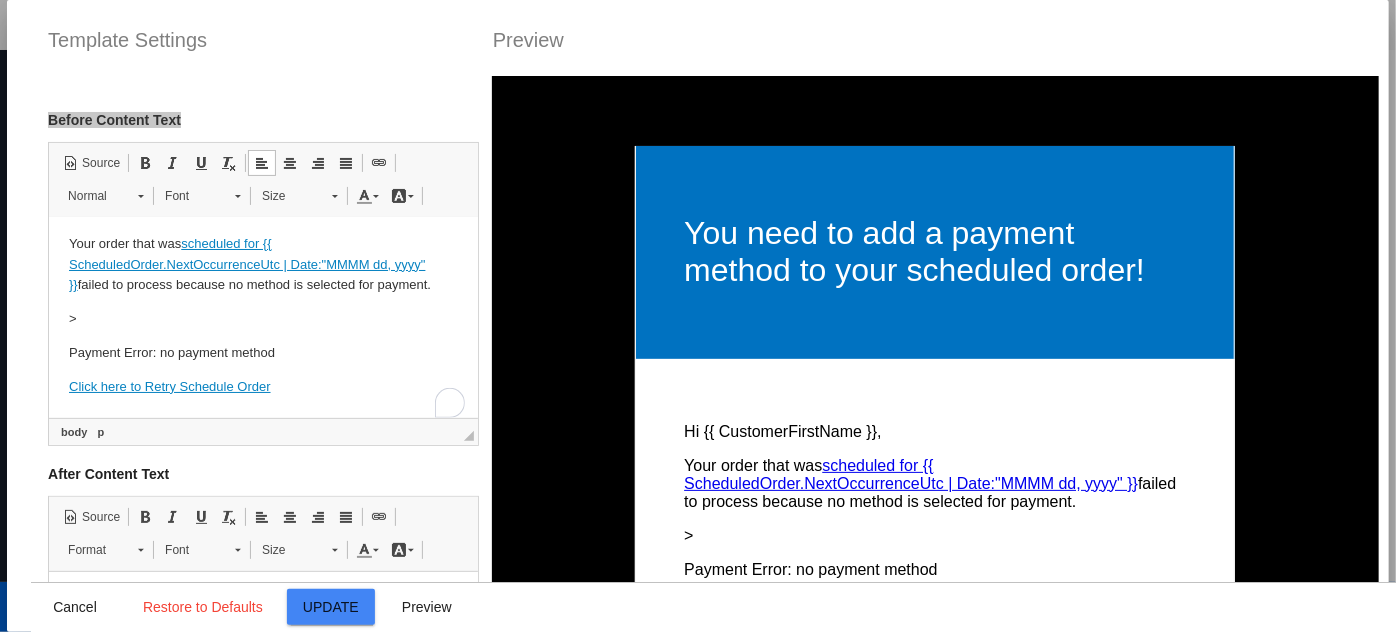 scroll, scrollTop: 9, scrollLeft: 0, axis: vertical 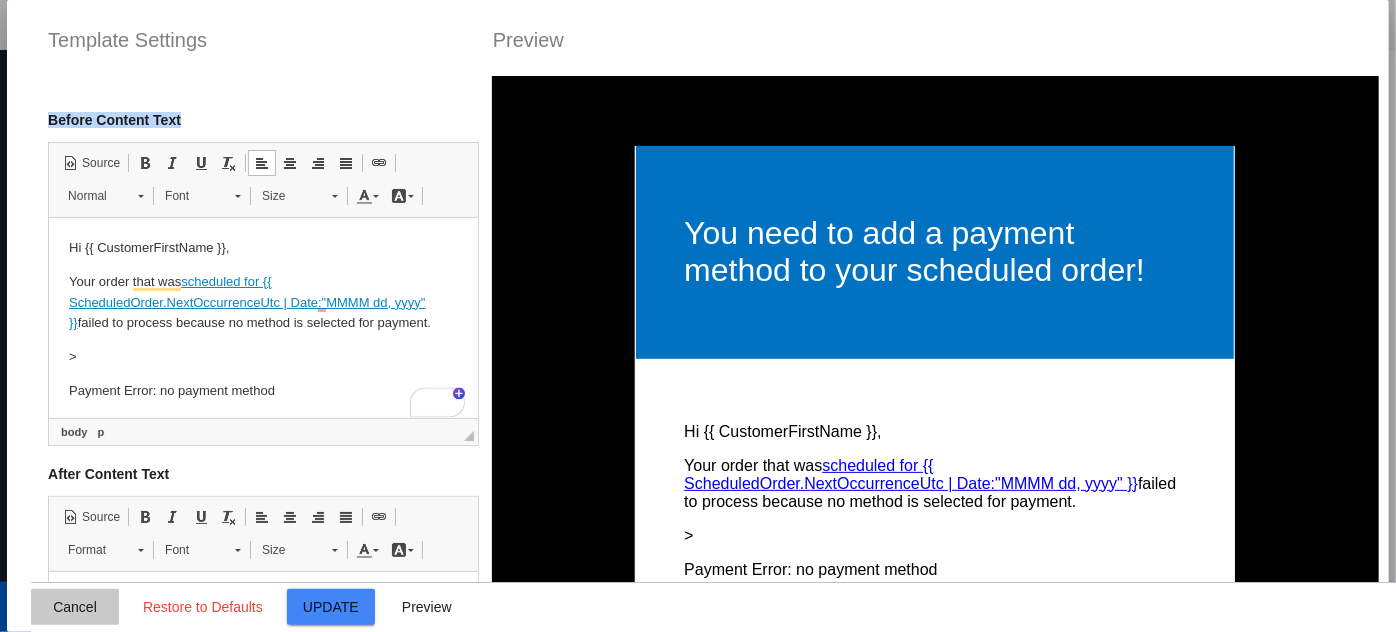 click on "Cancel" 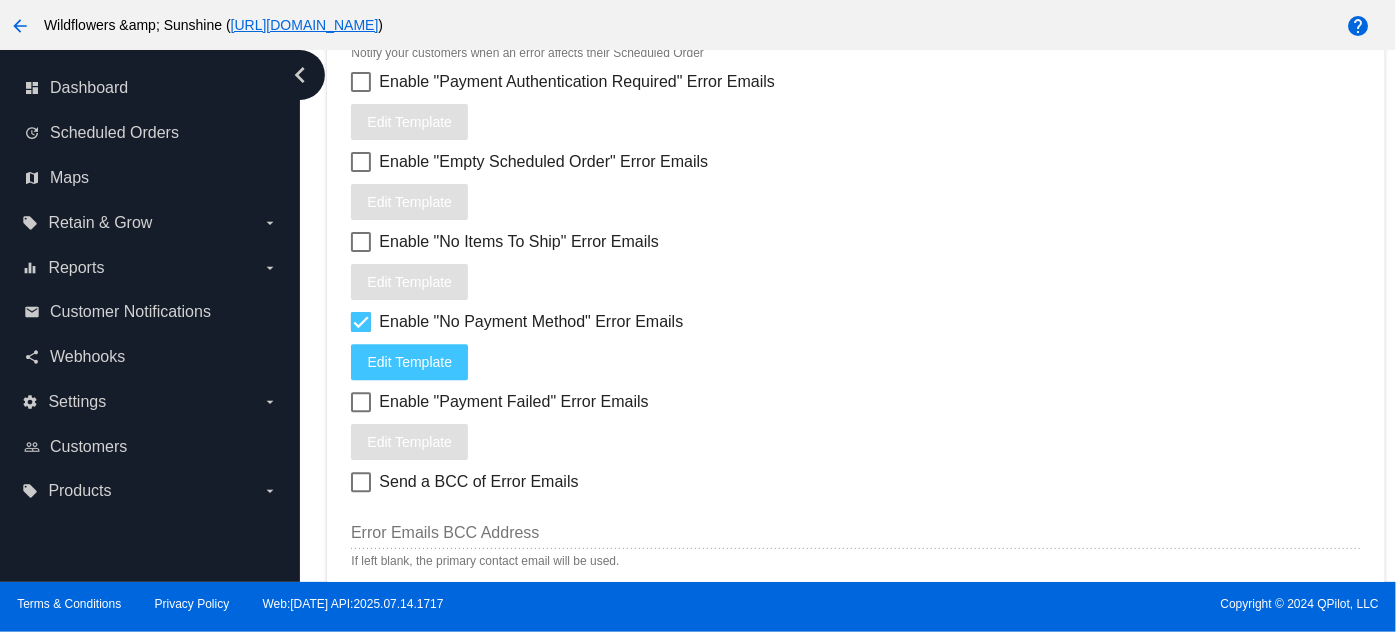 click on "Enable
"No Items To Ship"
Error Emails
Edit
Template" 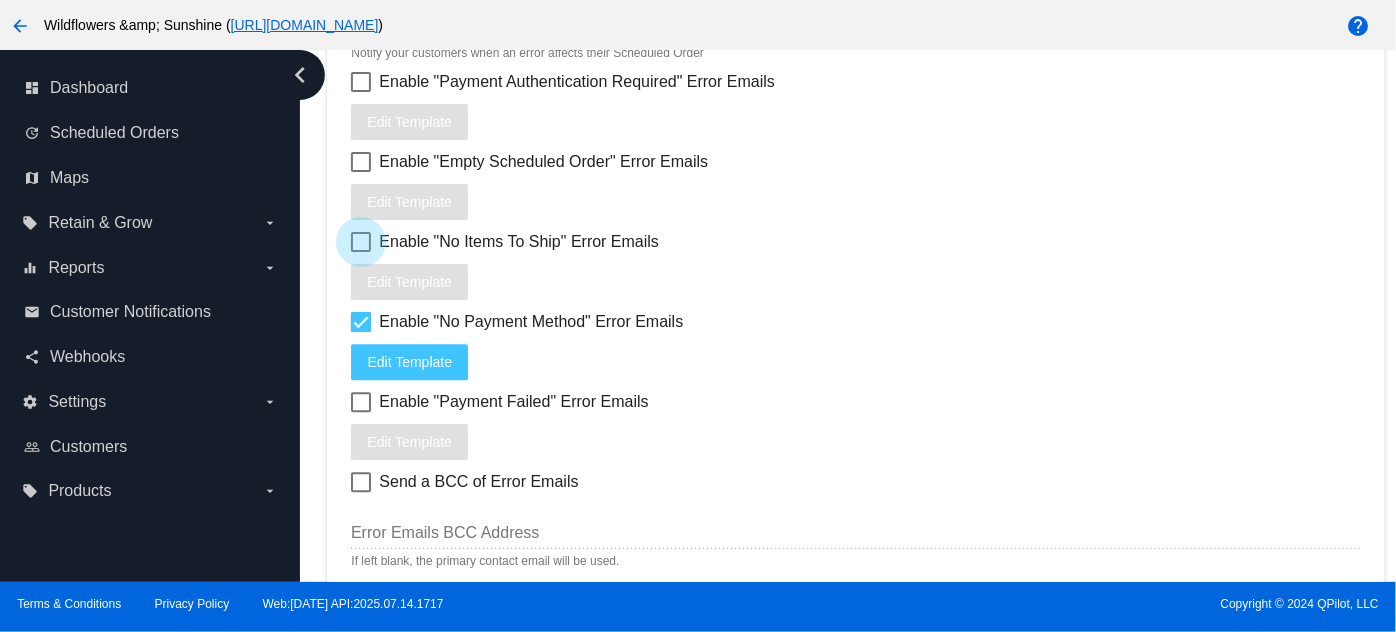 click at bounding box center (361, 242) 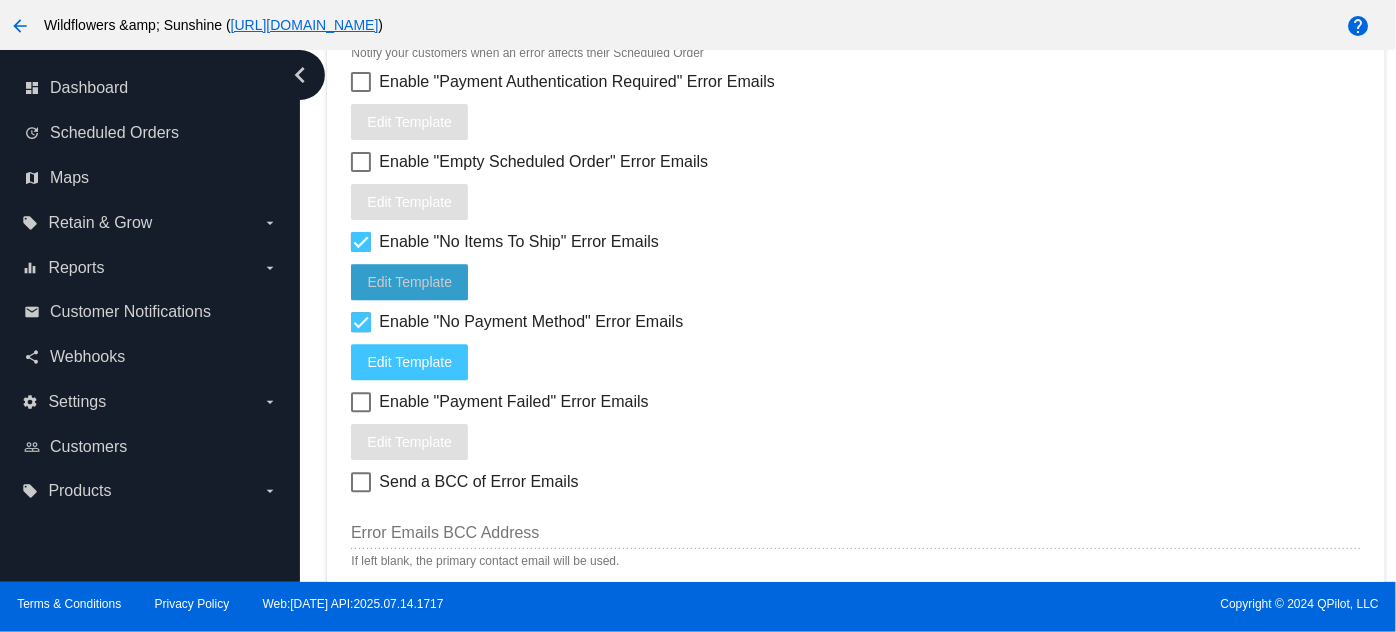 click on "Edit
Template" 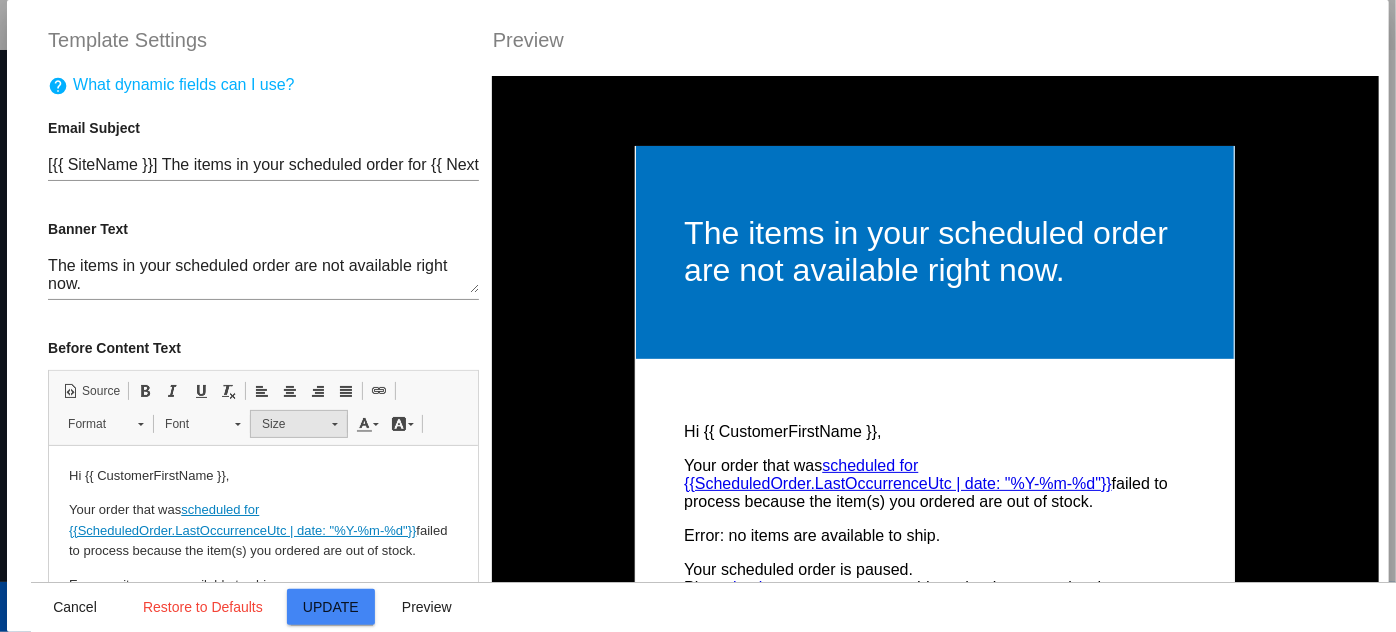 scroll, scrollTop: 0, scrollLeft: 0, axis: both 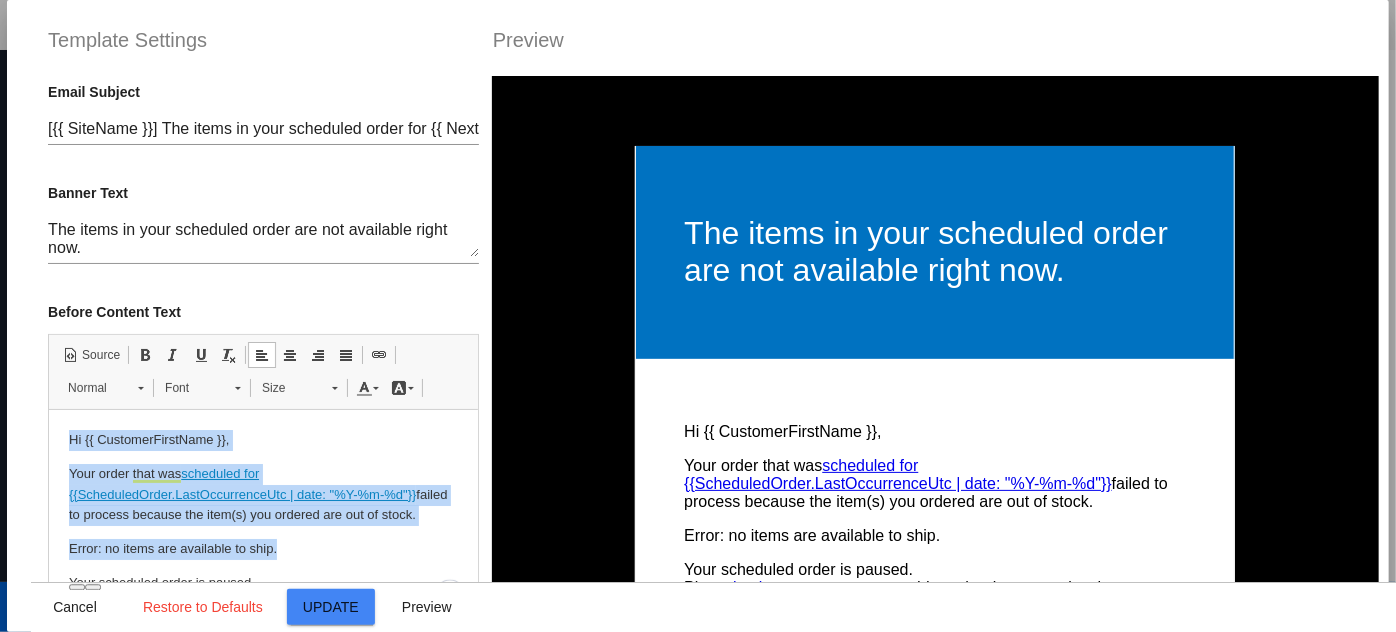 drag, startPoint x: 68, startPoint y: 439, endPoint x: 455, endPoint y: 569, distance: 408.25116 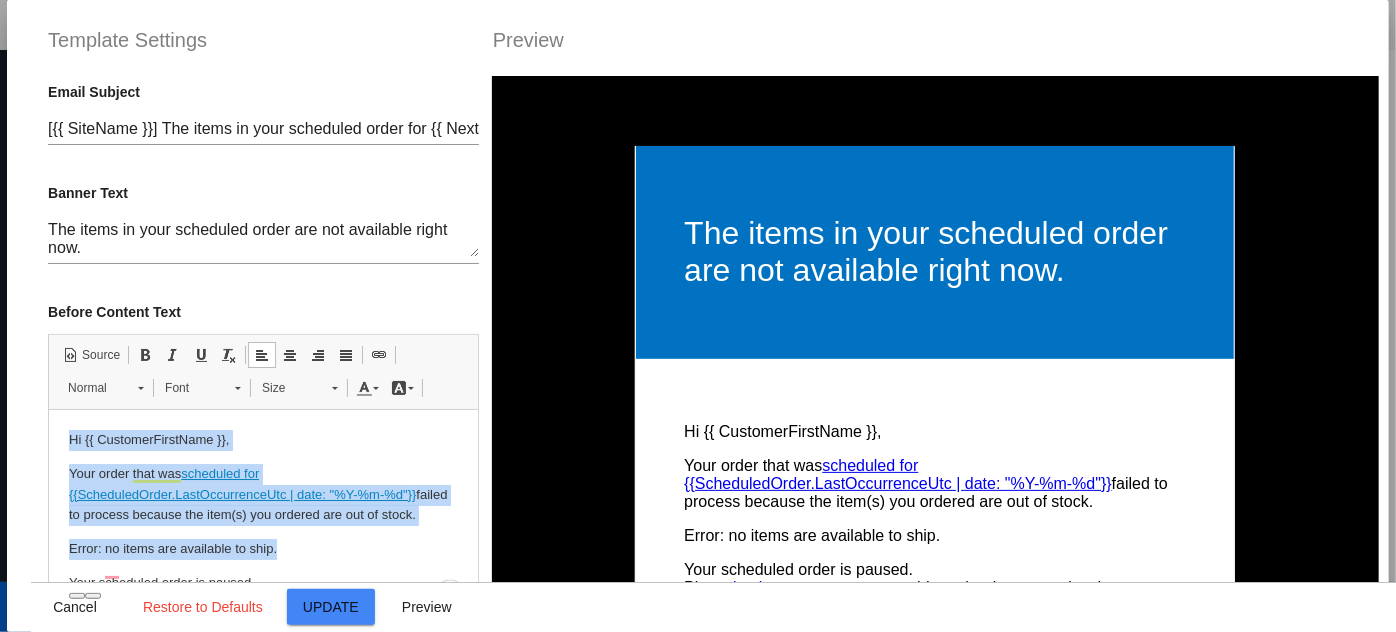 scroll, scrollTop: 99, scrollLeft: 0, axis: vertical 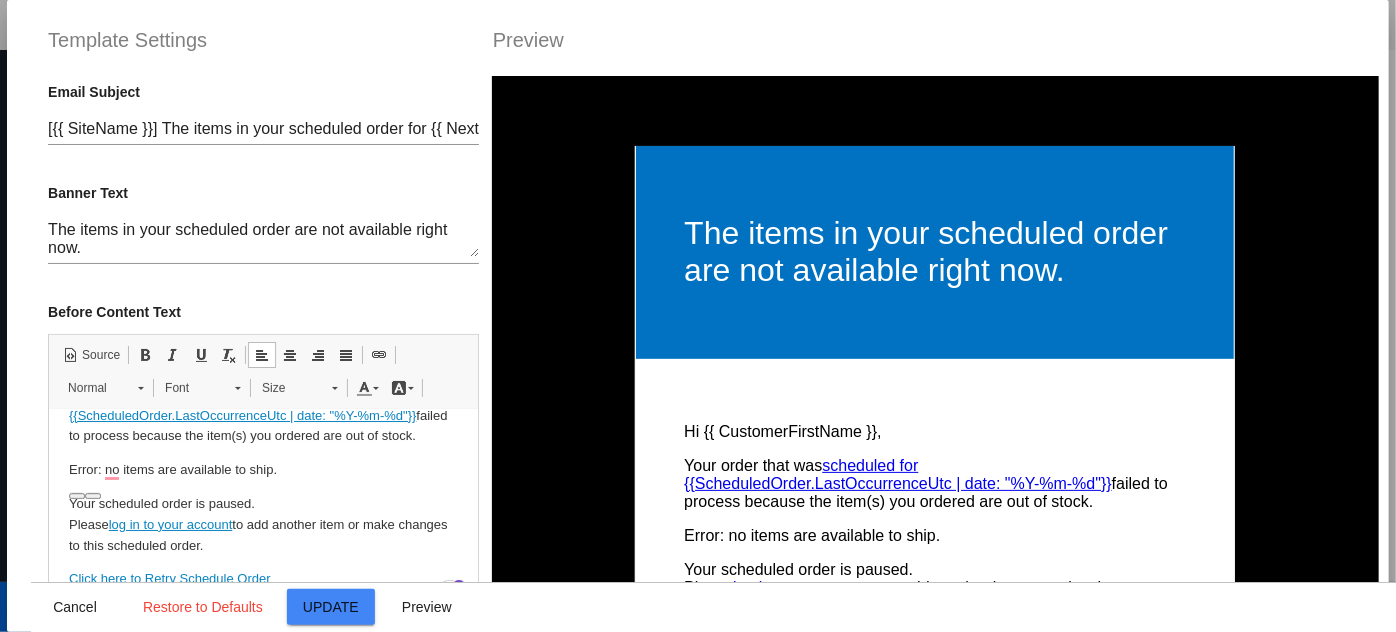 click on "Your scheduled order is paused. Please  log in to your account  to add another item or make changes to this scheduled order." at bounding box center [263, 524] 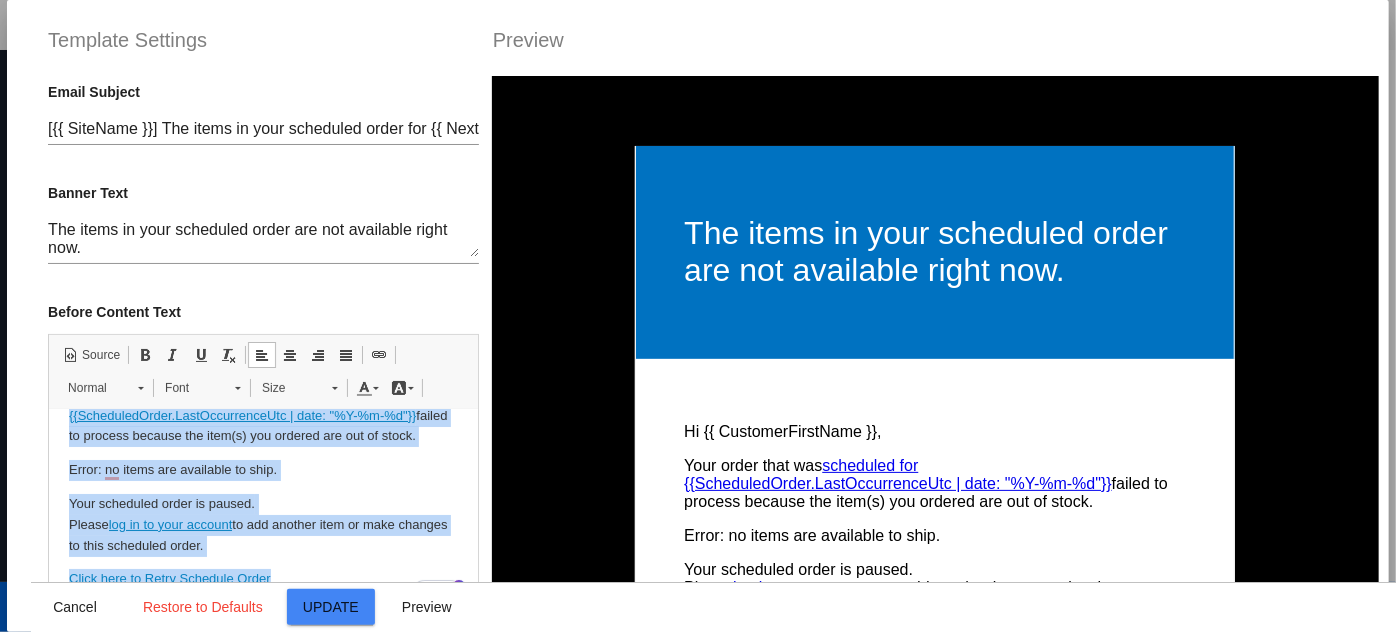 copy on "Hi {{ CustomerFirstName }}, Your order that was  scheduled for {{ScheduledOrder.LastOccurrenceUtc | date: "%Y-%m-%d"}}  failed to process because the item(s) you ordered are out of stock. Error: no items are available to ship. Your scheduled order is paused. Please  log in to your account  to add another item or make changes to this scheduled order. Click here to Retry Schedule Order" 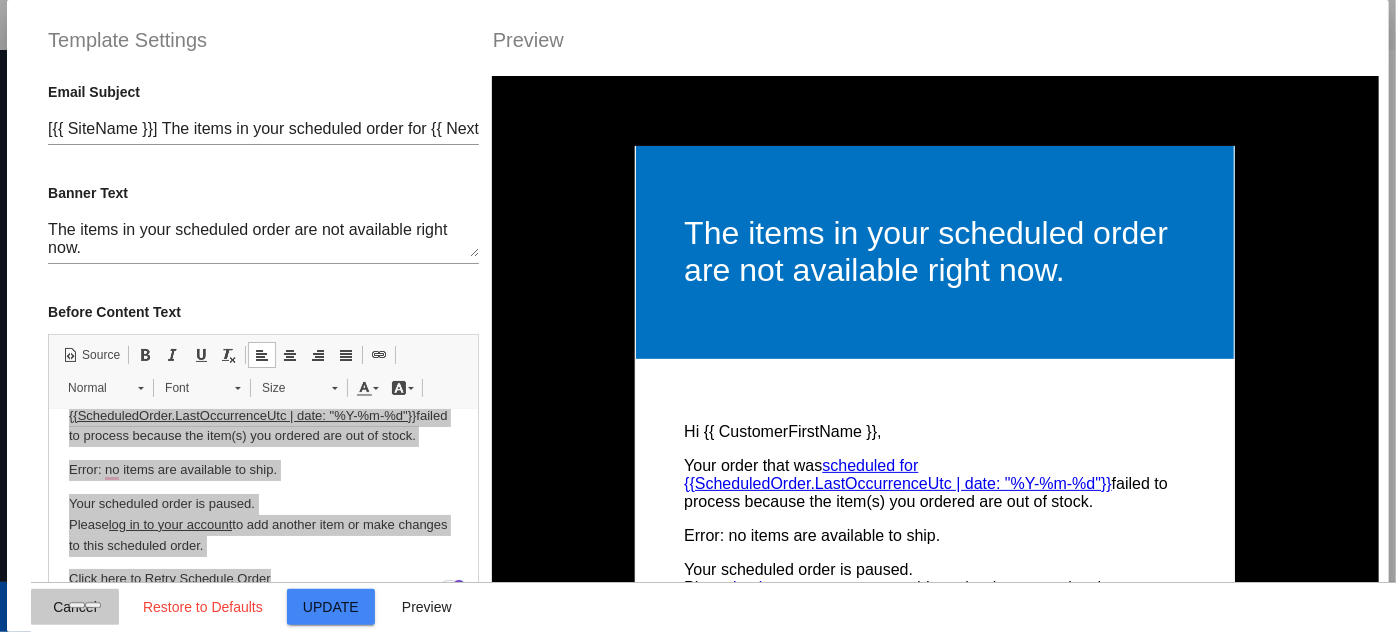 click on "Cancel" 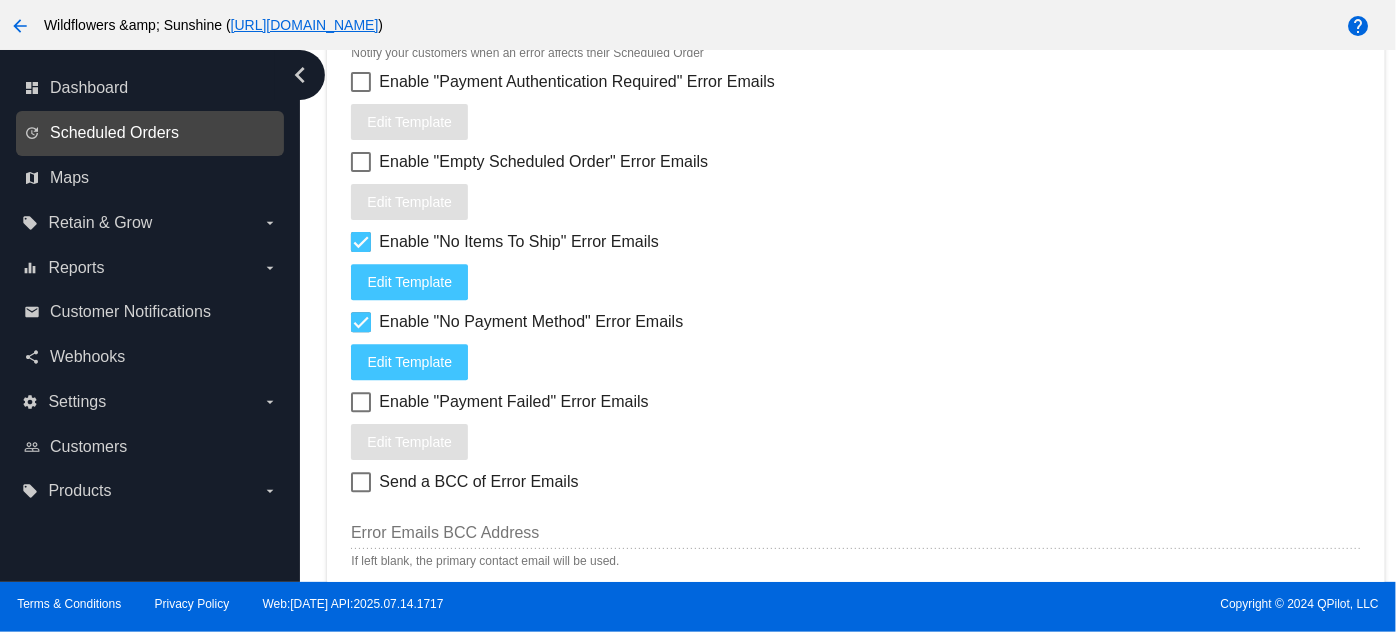 click on "Scheduled Orders" at bounding box center [114, 133] 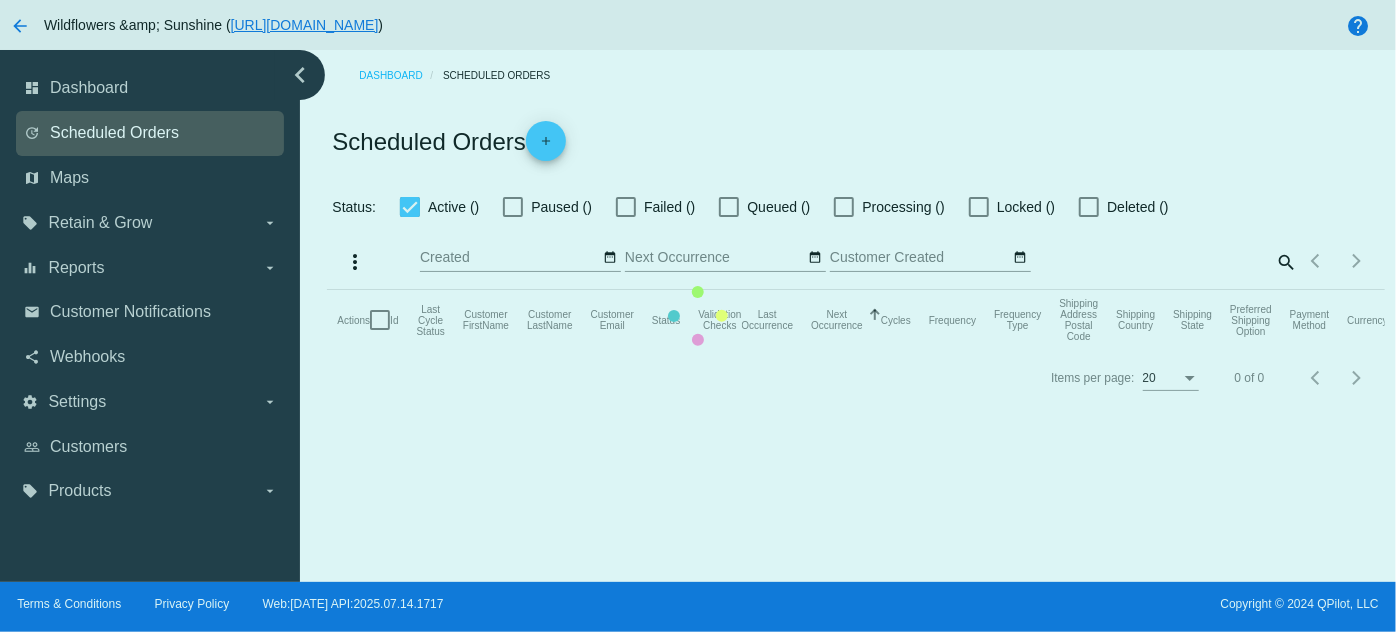 scroll, scrollTop: 0, scrollLeft: 0, axis: both 